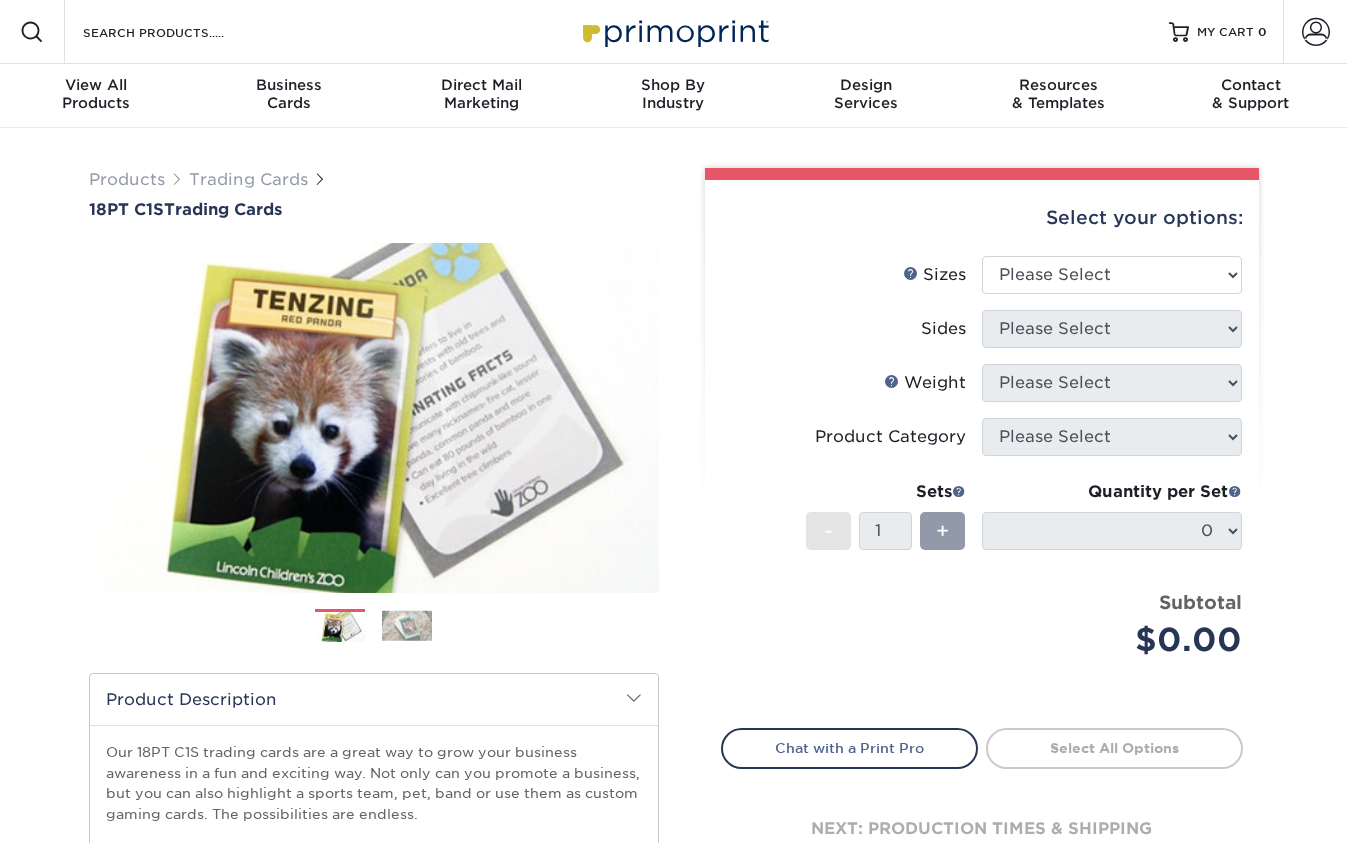scroll, scrollTop: 0, scrollLeft: 0, axis: both 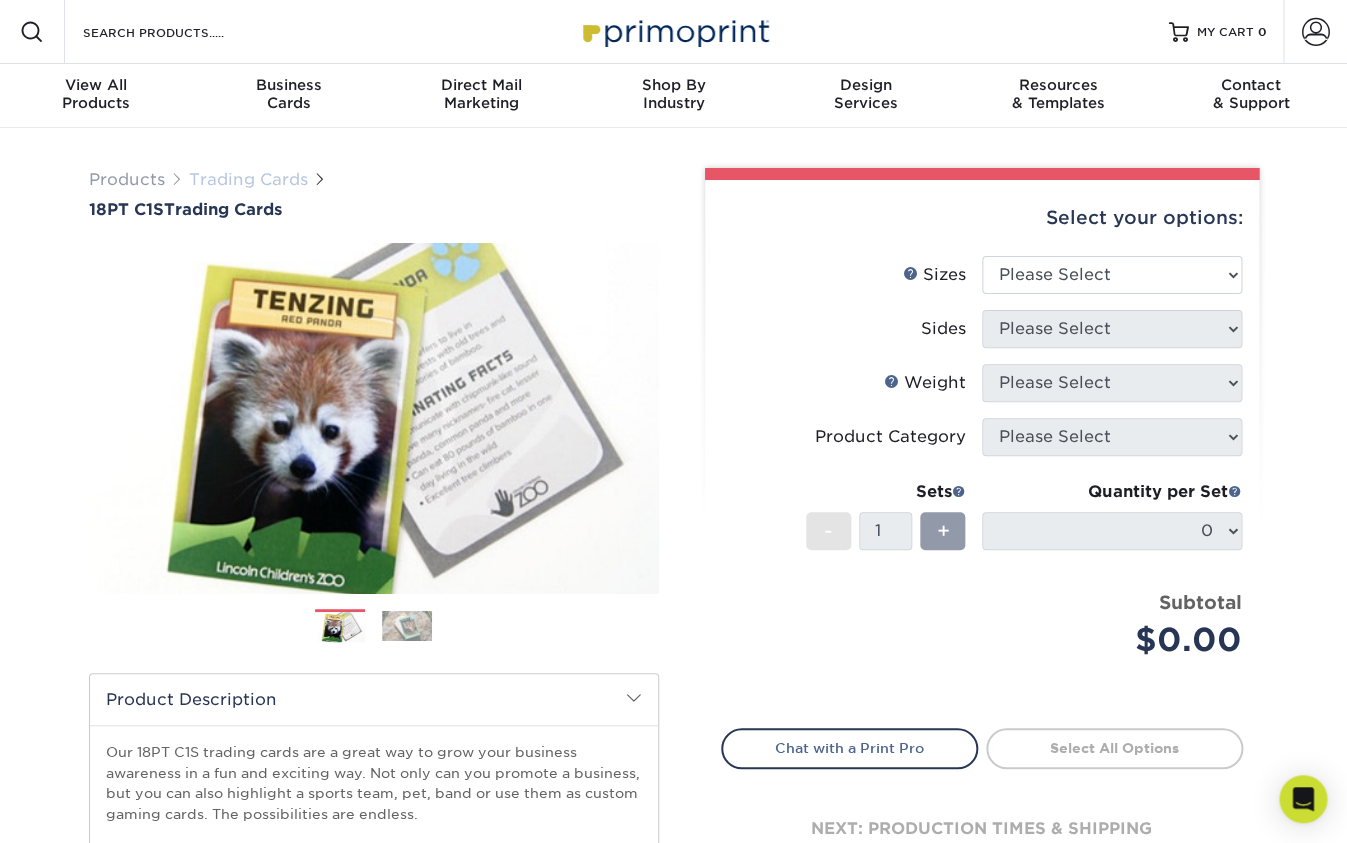 click on "Trading Cards" at bounding box center (248, 179) 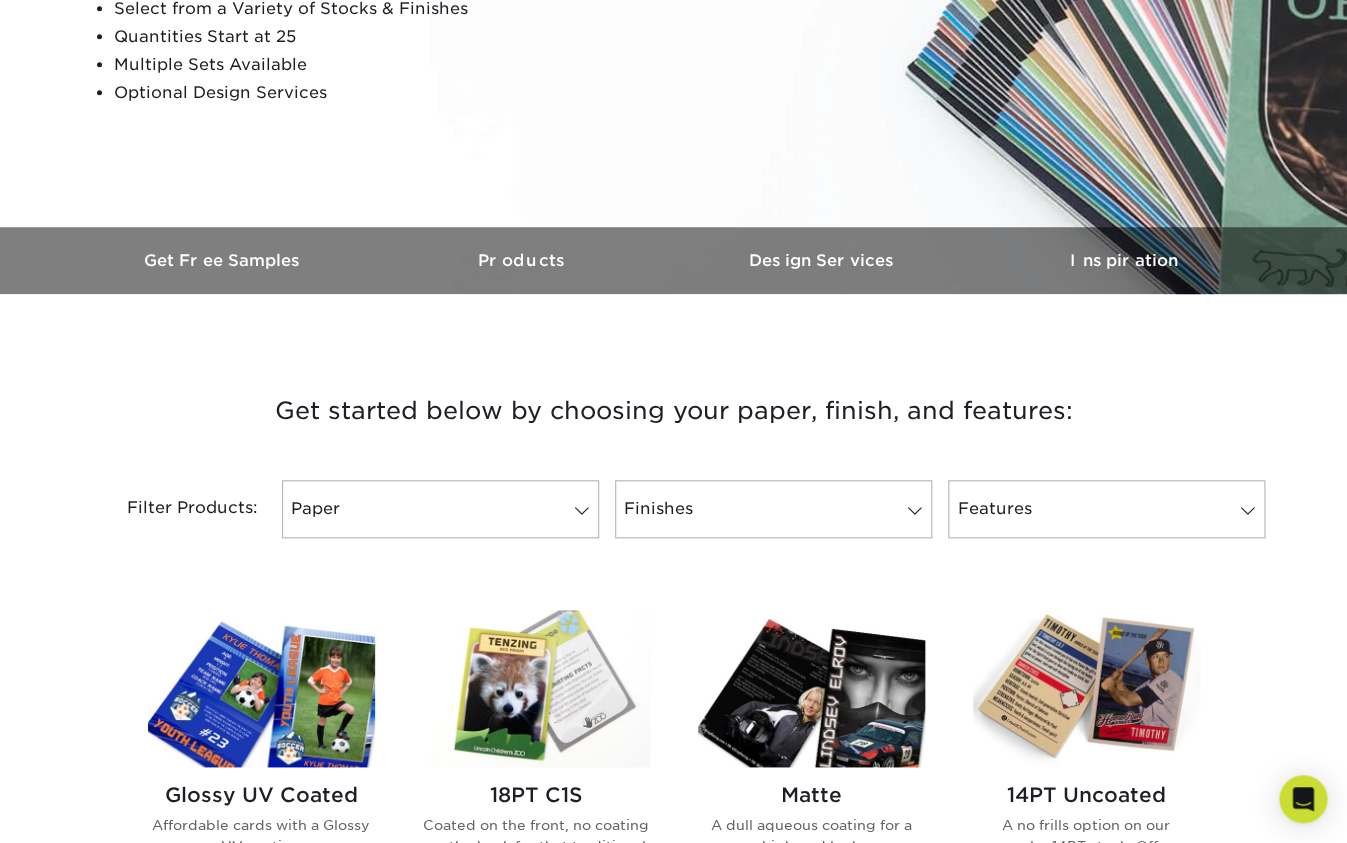 scroll, scrollTop: 600, scrollLeft: 0, axis: vertical 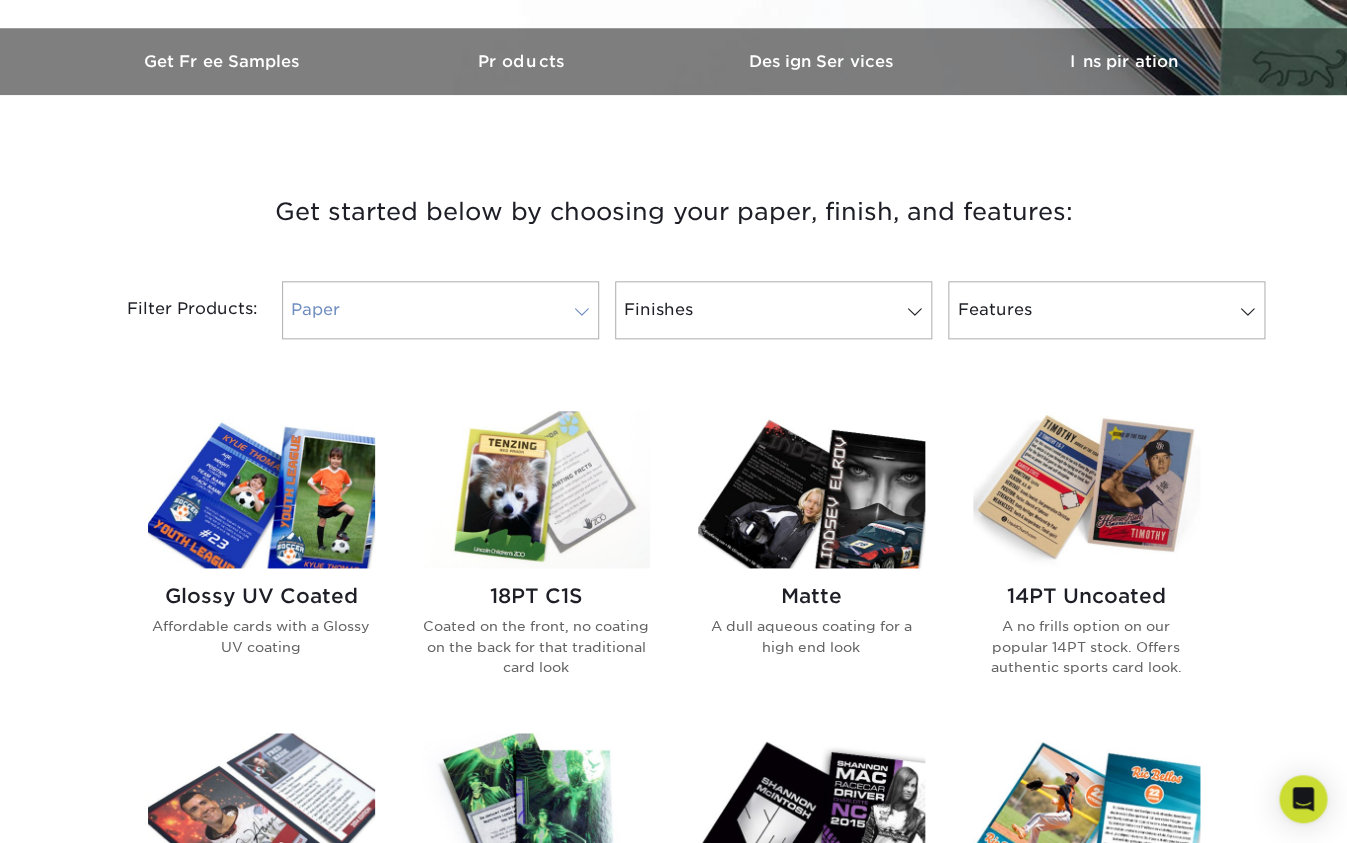 click on "Paper" at bounding box center [440, 310] 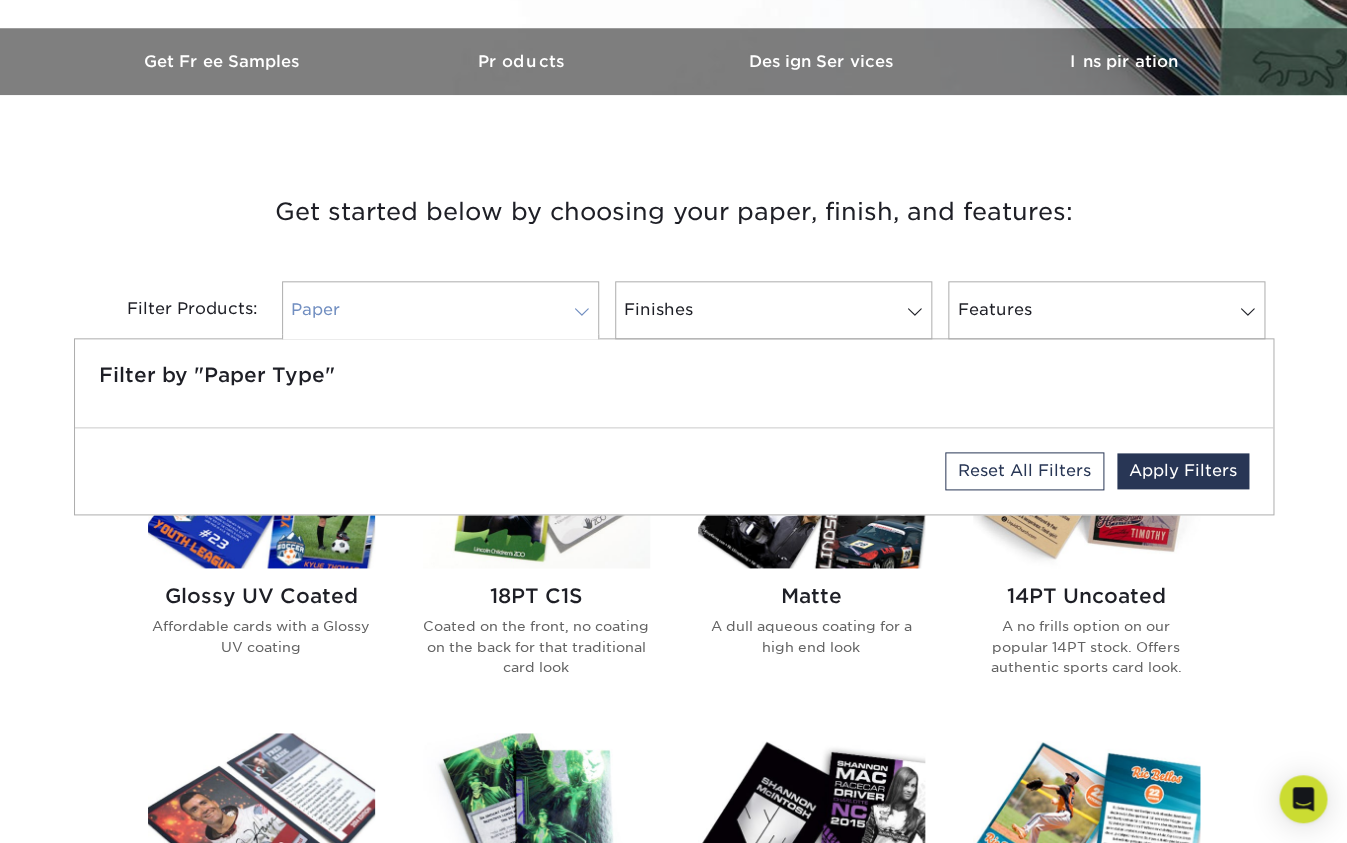 click on "Paper" at bounding box center (440, 310) 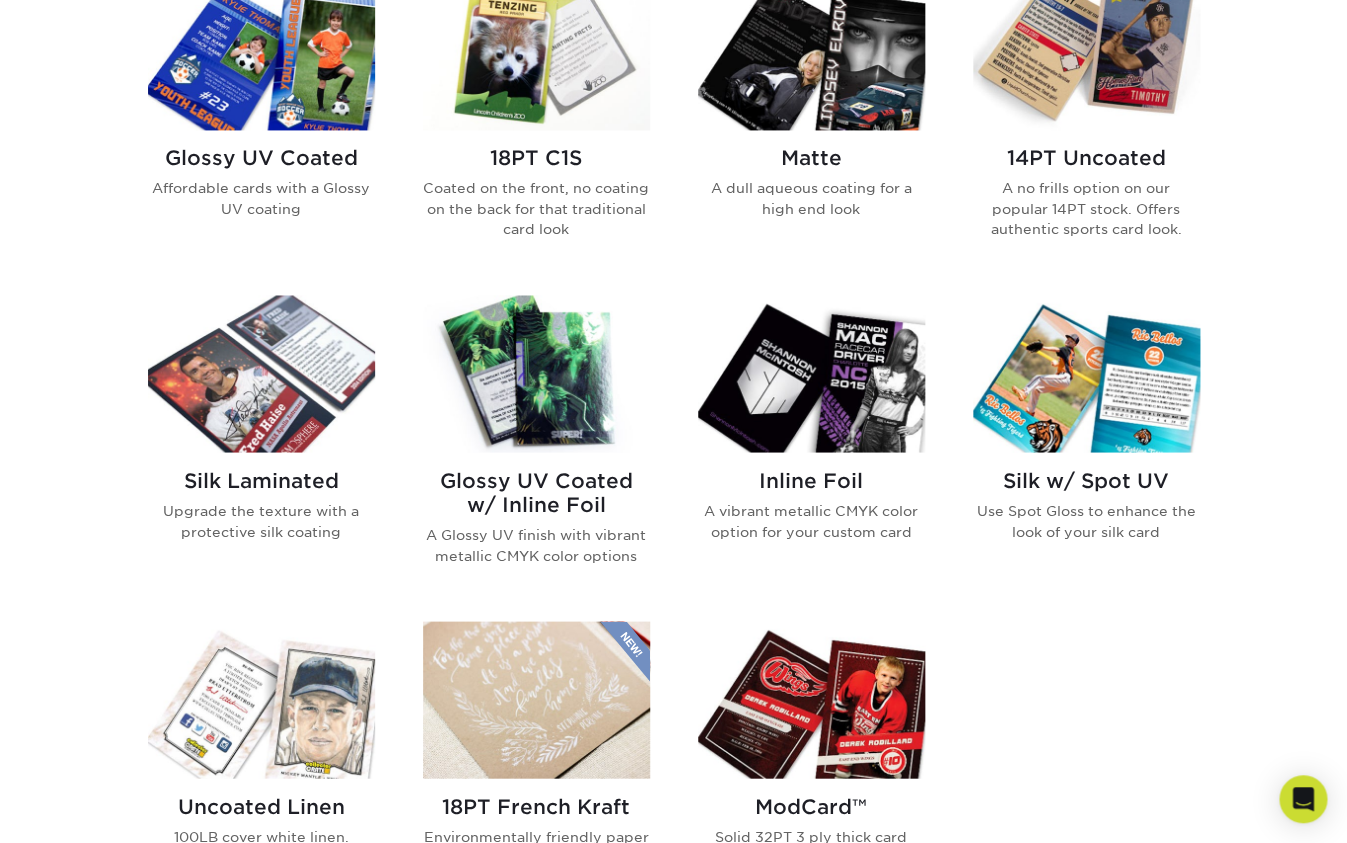 scroll, scrollTop: 996, scrollLeft: 0, axis: vertical 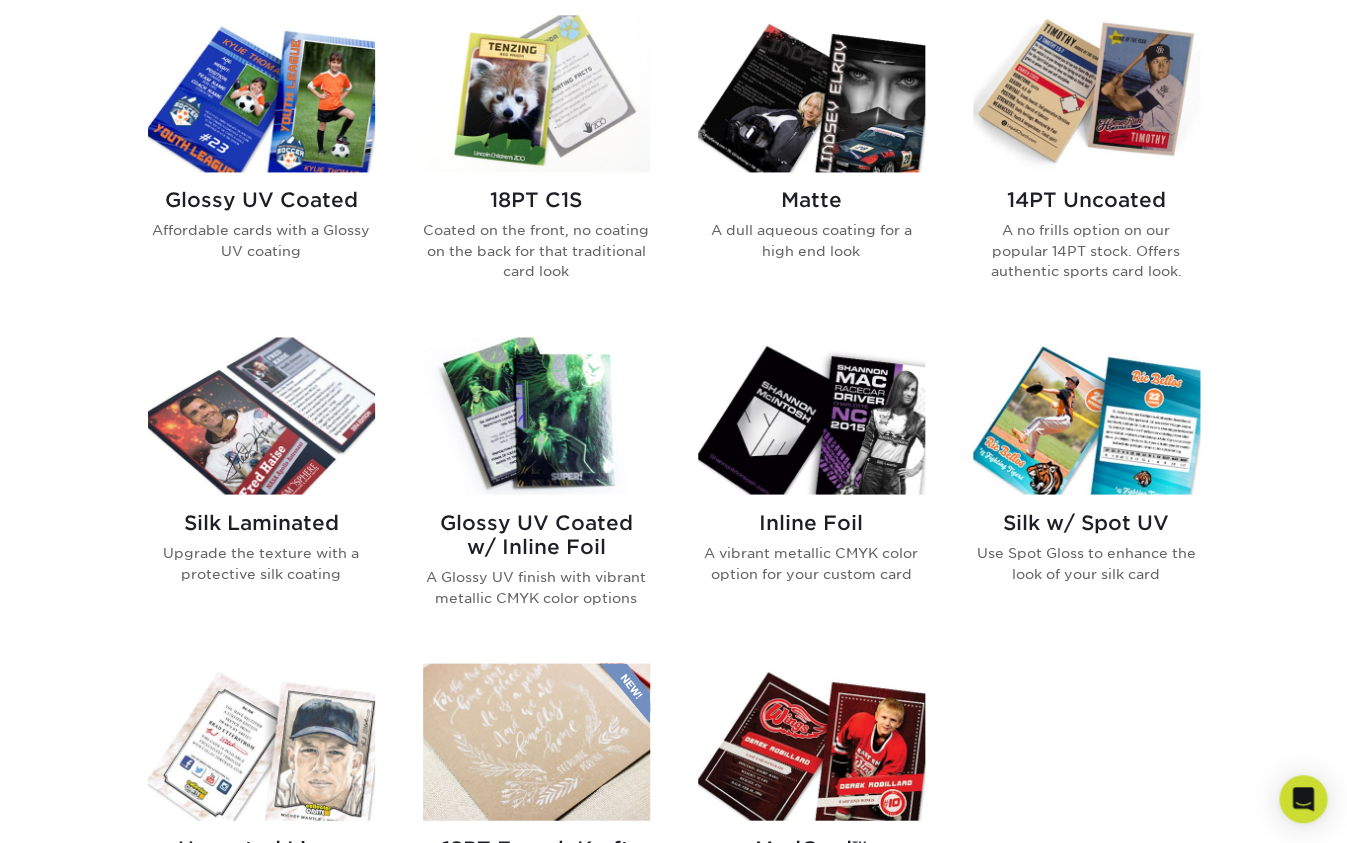 click at bounding box center [811, 93] 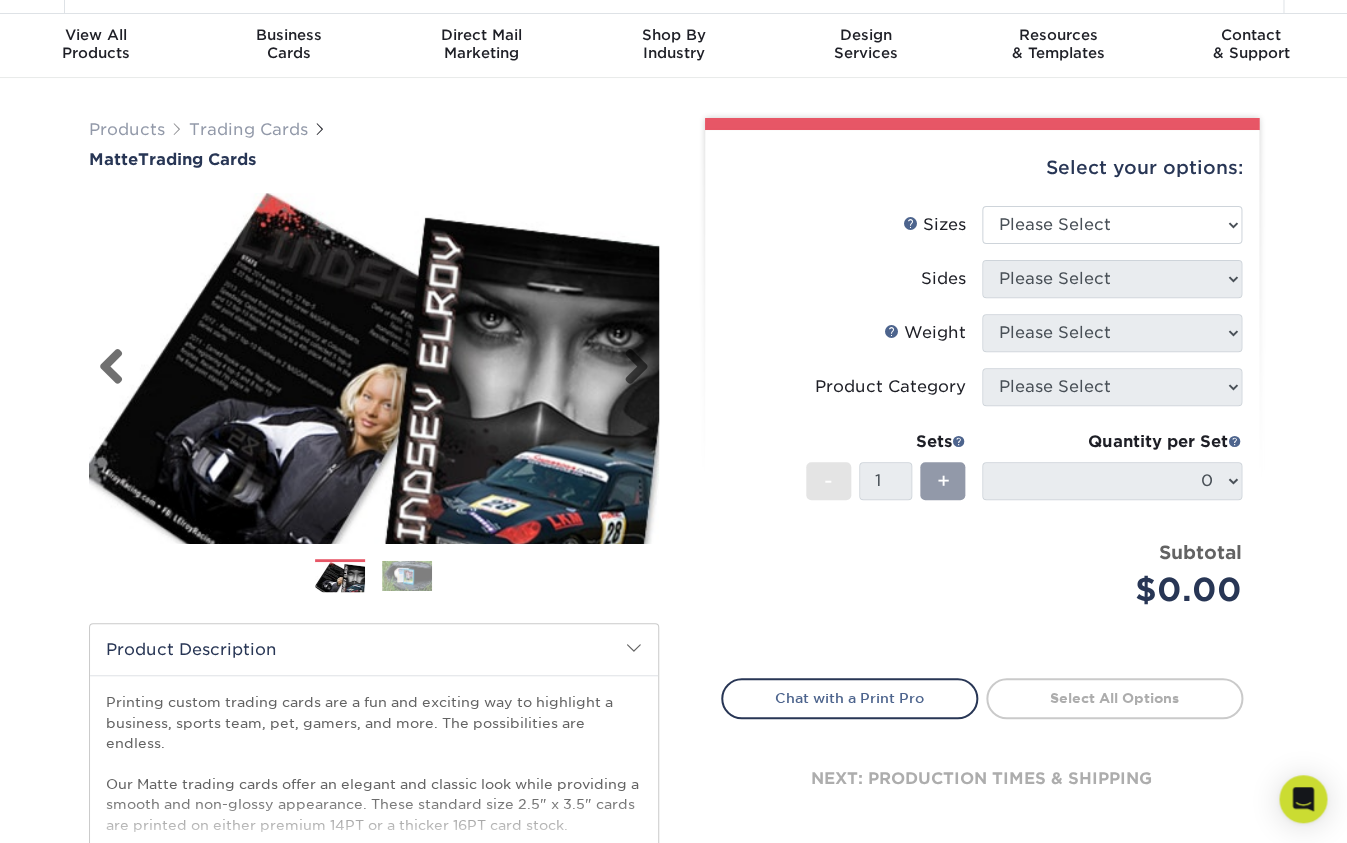 scroll, scrollTop: 42, scrollLeft: 0, axis: vertical 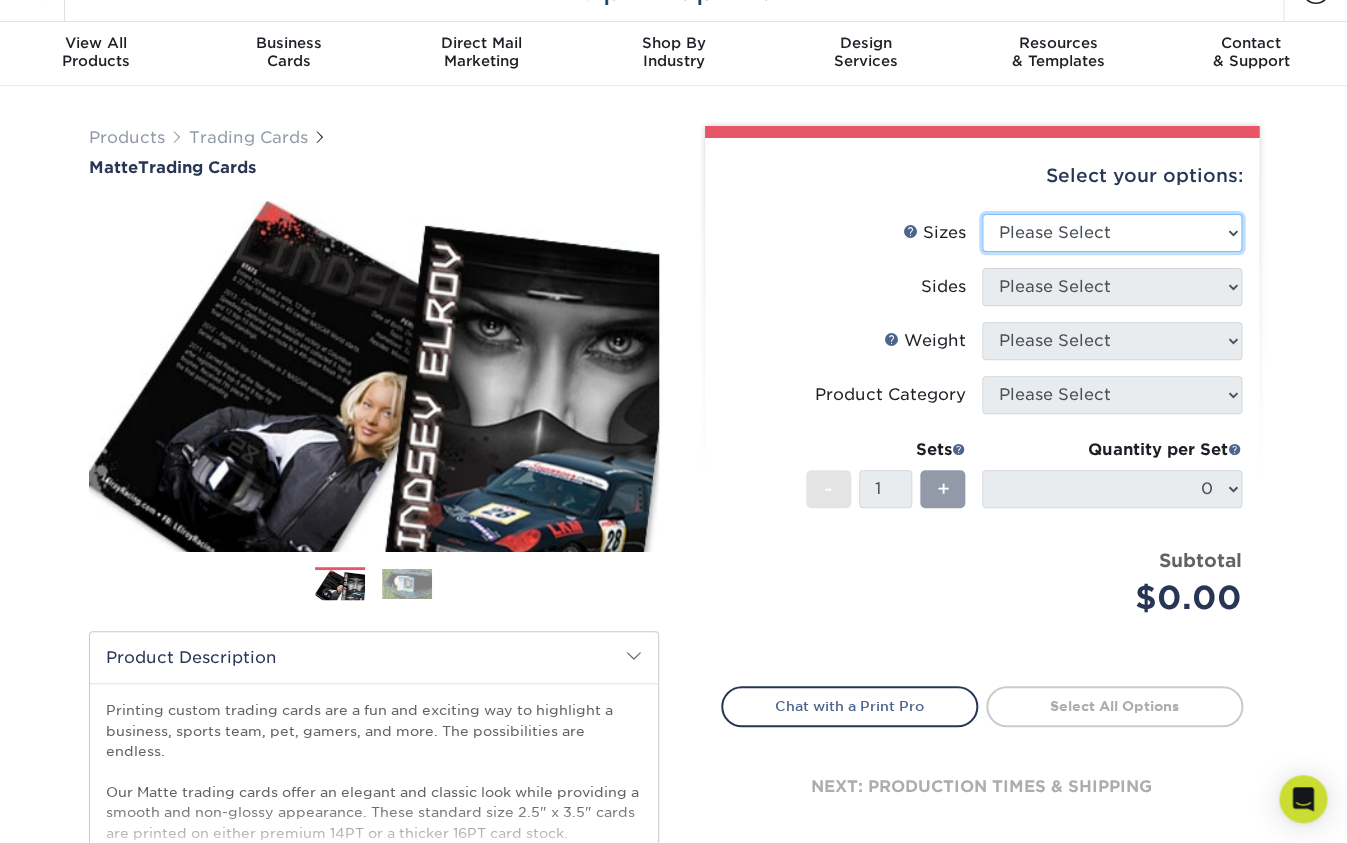 select on "2.50x3.50" 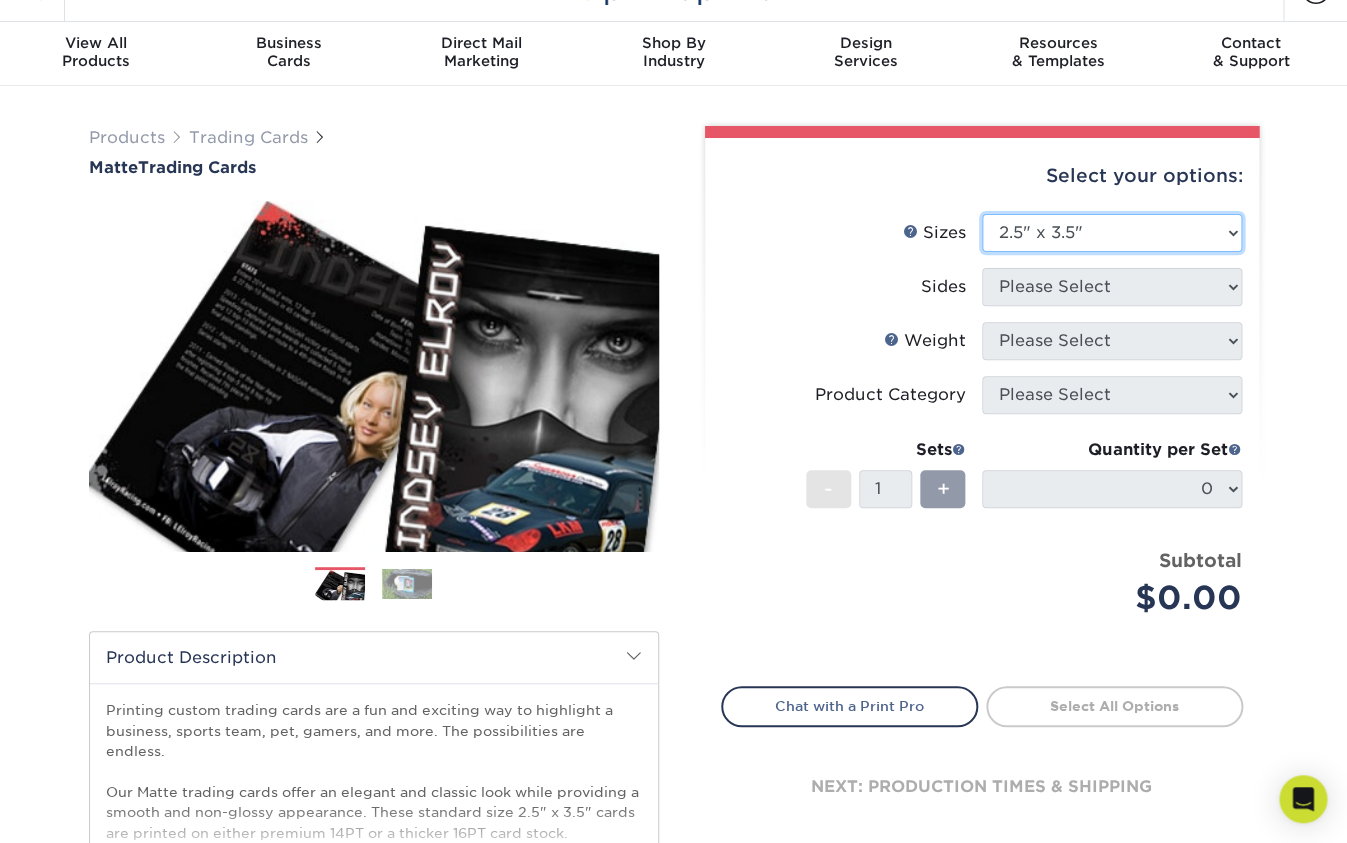 click on "2.5" x 3.5"" at bounding box center [0, 0] 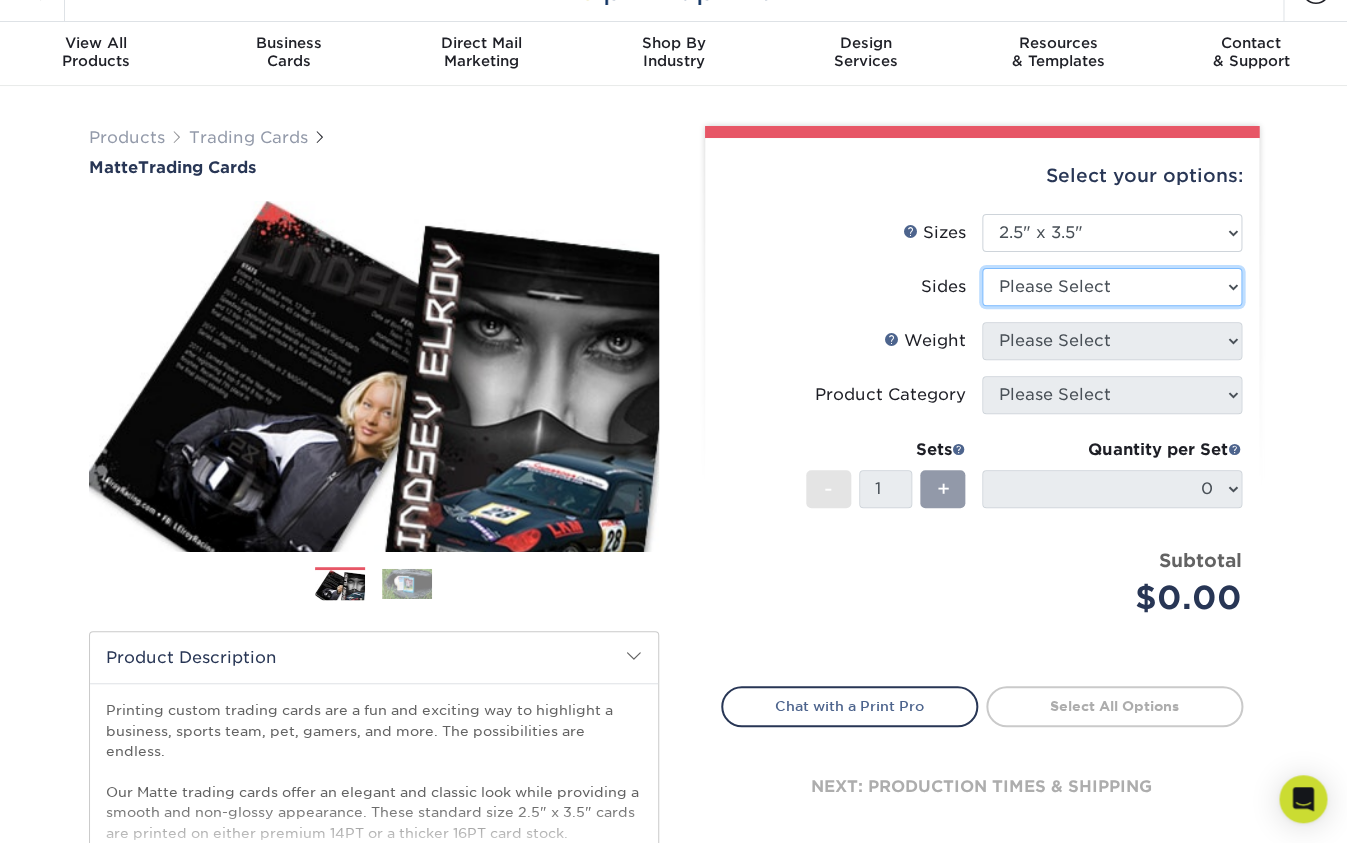 select on "13abbda7-1d64-4f25-8bb2-c179b224825d" 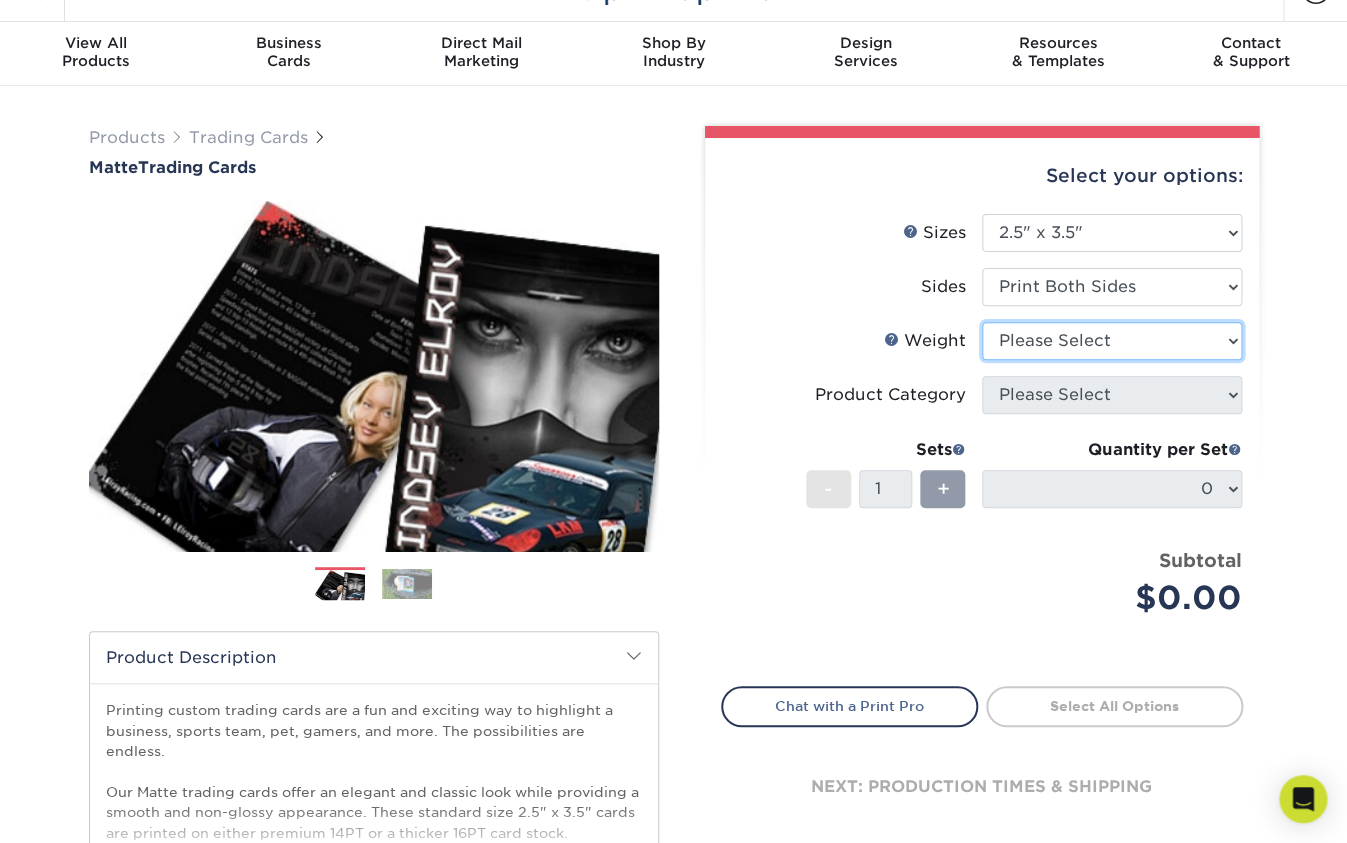 select on "16PT" 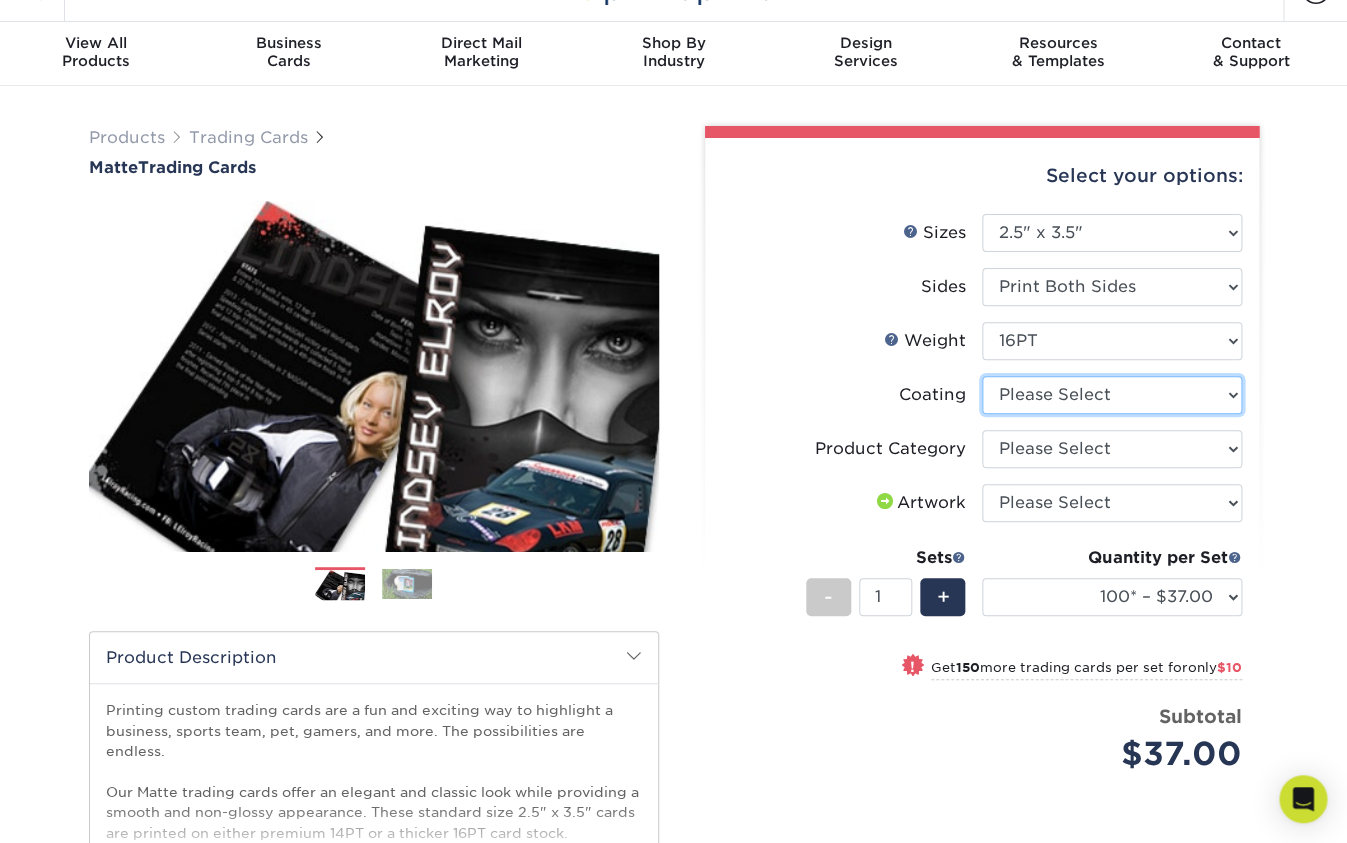 select on "121bb7b5-3b4d-429f-bd8d-bbf80e953313" 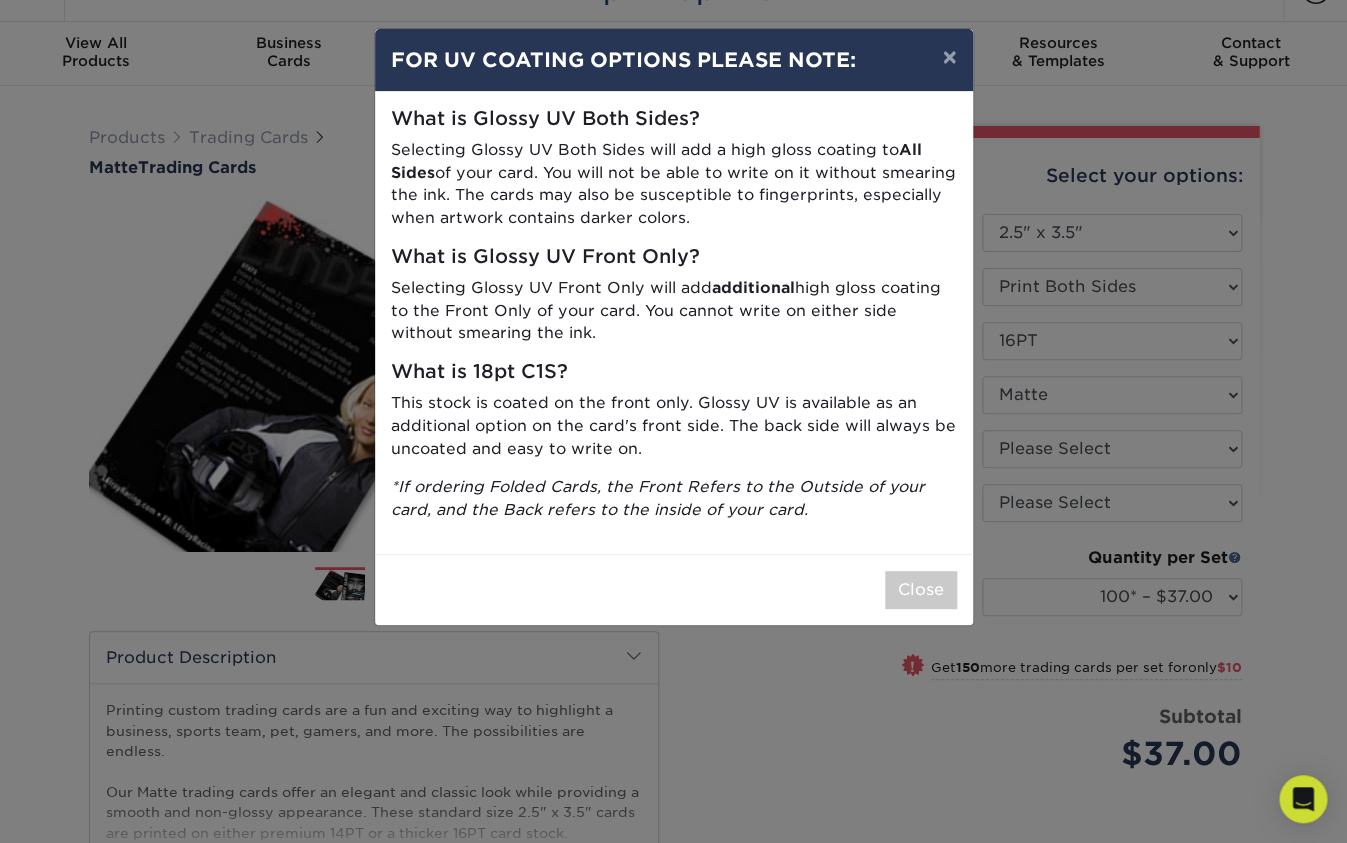click on "×
FOR UV COATING OPTIONS PLEASE NOTE:
What is Glossy UV Both Sides?
Selecting Glossy UV Both Sides will add a high gloss coating to  All Sides  of your card. You will not be able to write on it without smearing the ink. The cards may also be susceptible to fingerprints, especially when artwork contains darker colors.
What is Glossy UV Front Only?
Selecting Glossy UV Front Only will add  additional  high gloss coating to the Front Only of your card. You cannot write on either side without smearing the ink.
What is 18pt C1S?
This stock is coated on the front only. Glossy UV is available as an additional option on the card's front side. The back side will always be uncoated and easy to write on.
*If ordering Folded Cards, the Front Refers to the Outside of your card, and the Back refers to the inside of your card." at bounding box center (673, 421) 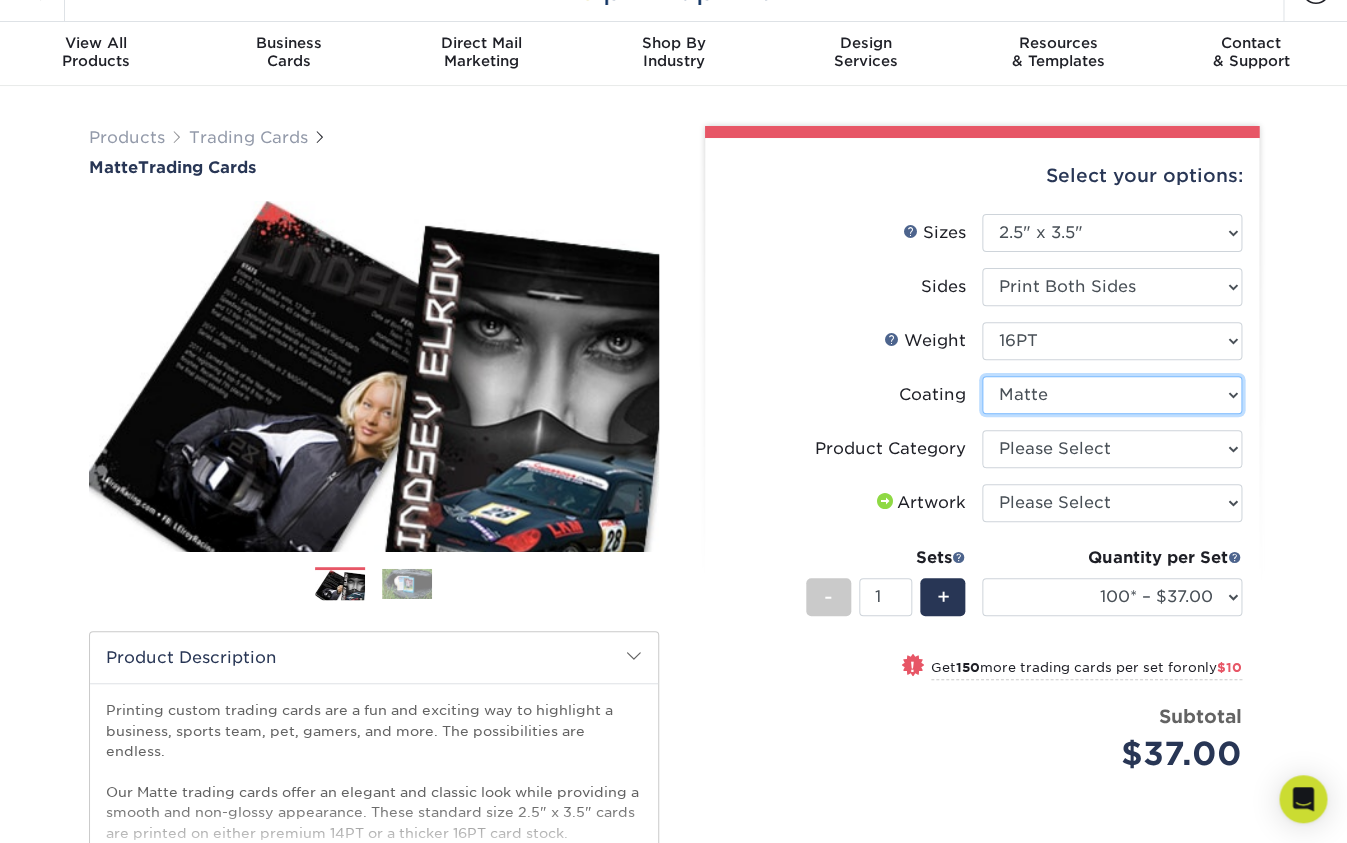 click on "Matte" at bounding box center (0, 0) 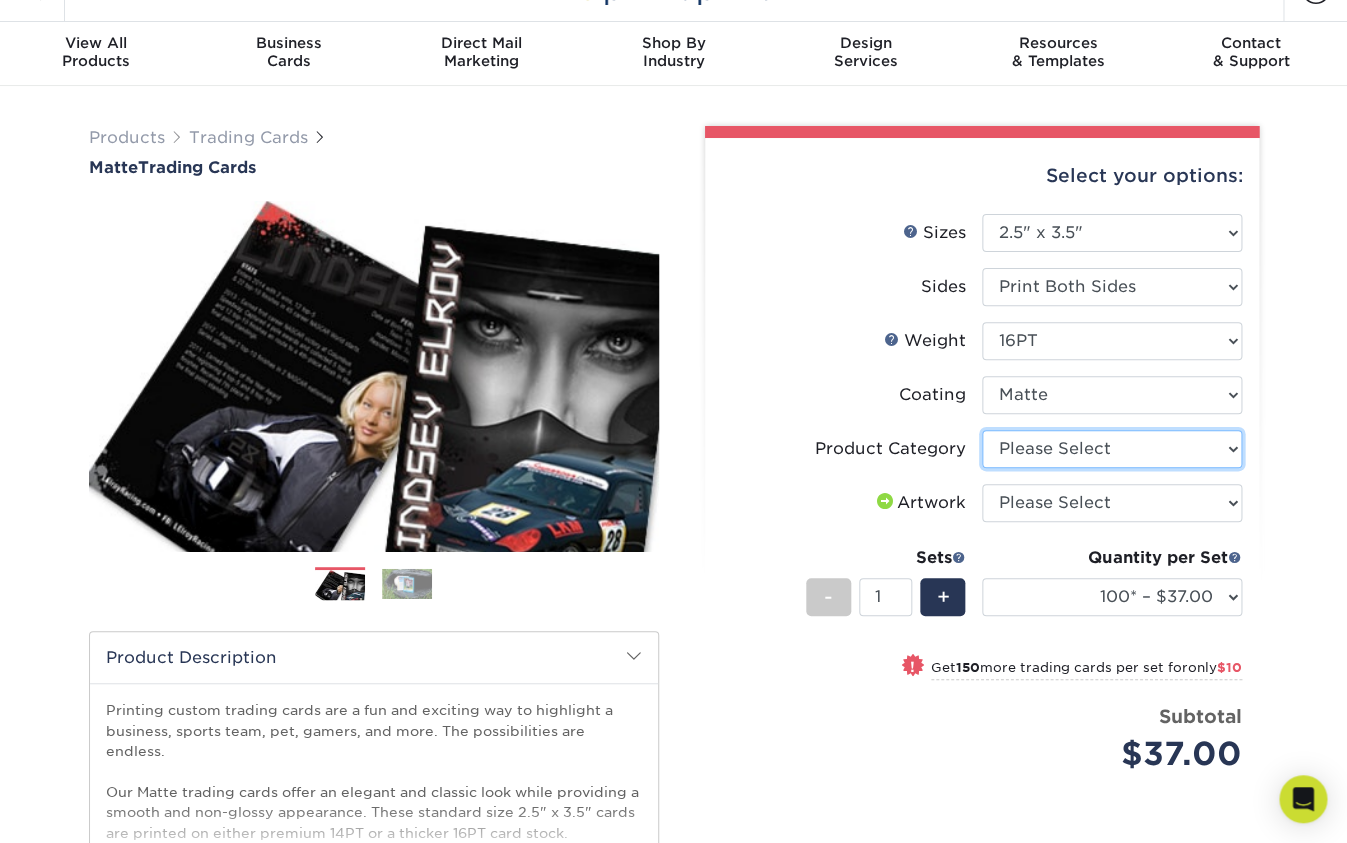 select on "c2f9bce9-36c2-409d-b101-c29d9d031e18" 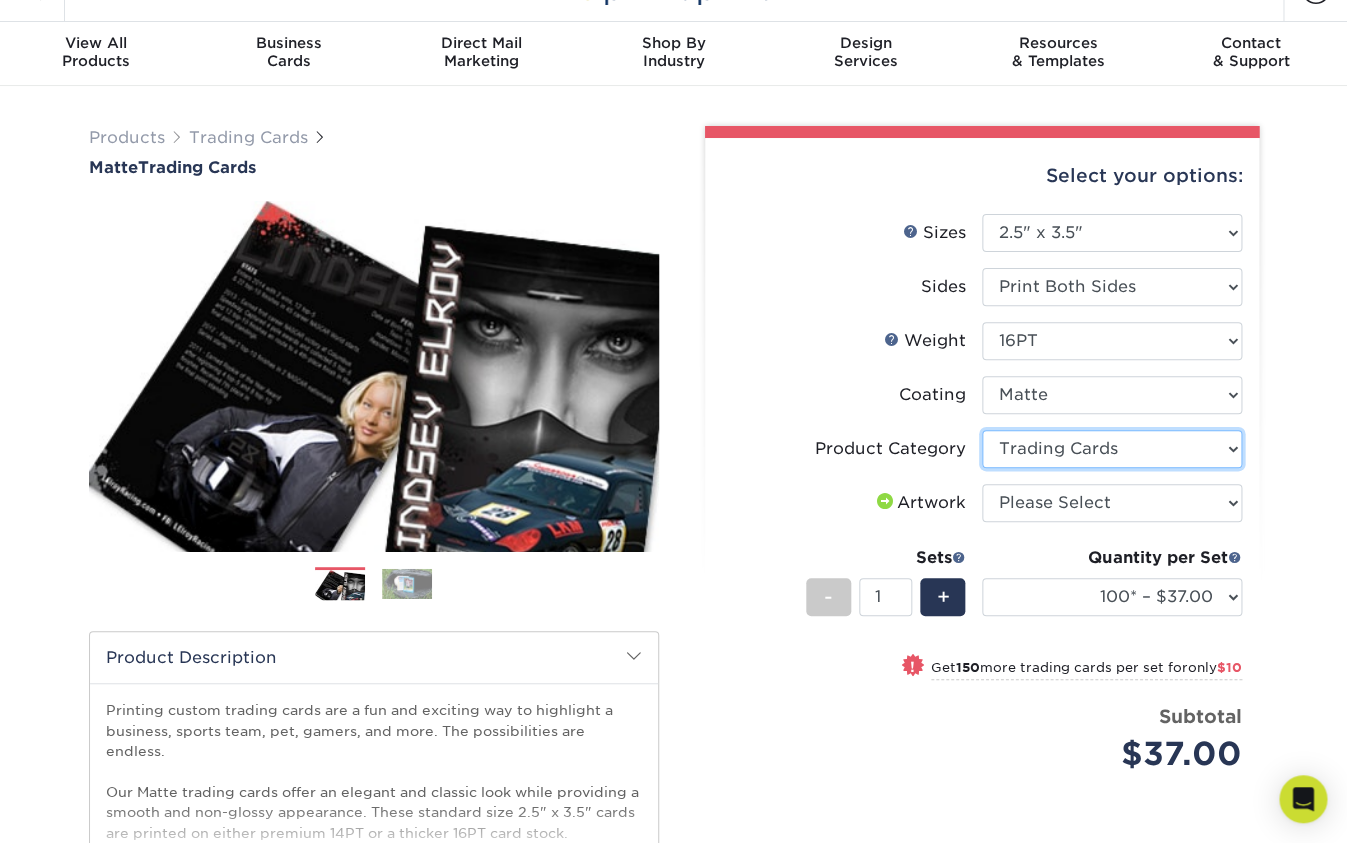 click on "Trading Cards" at bounding box center [0, 0] 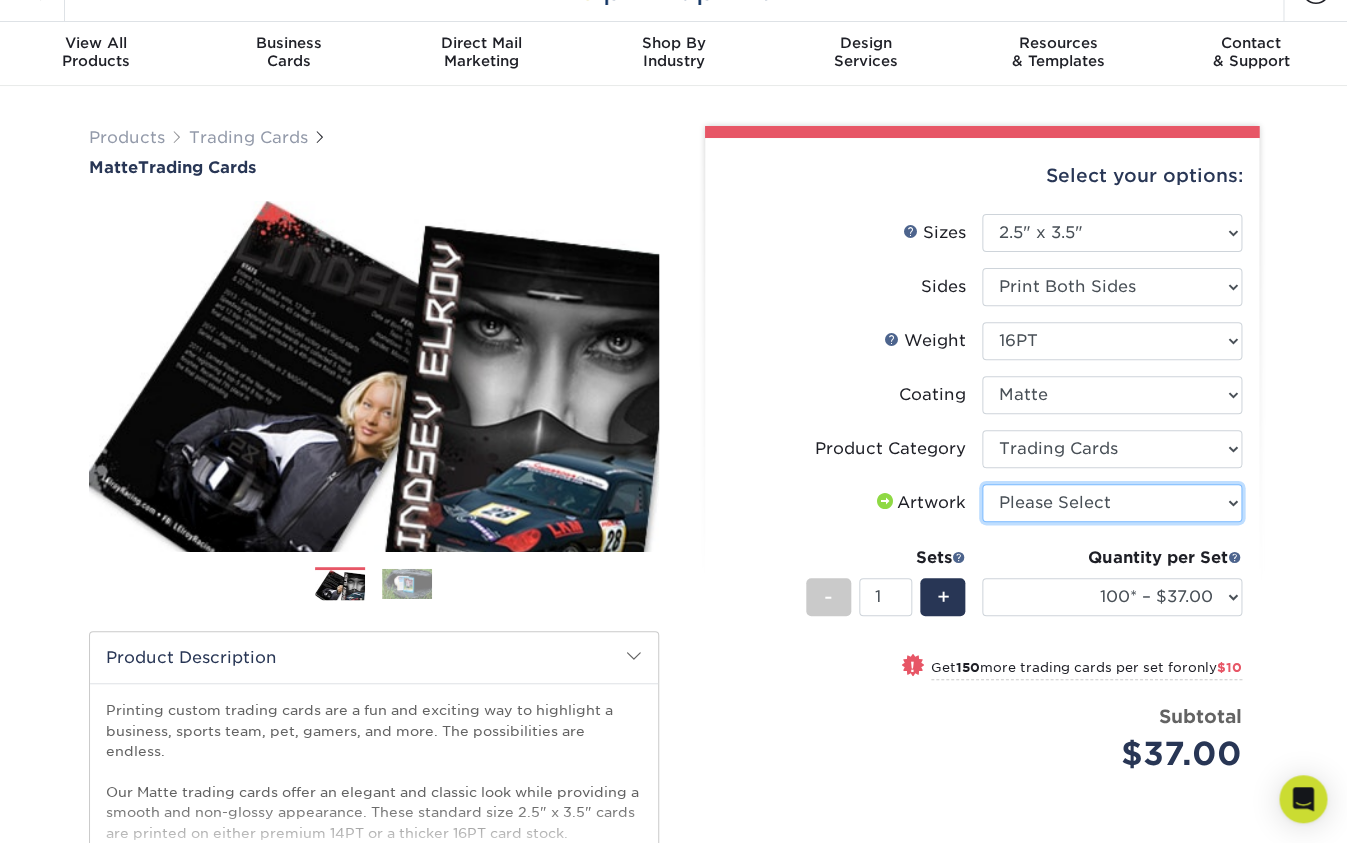 select on "upload" 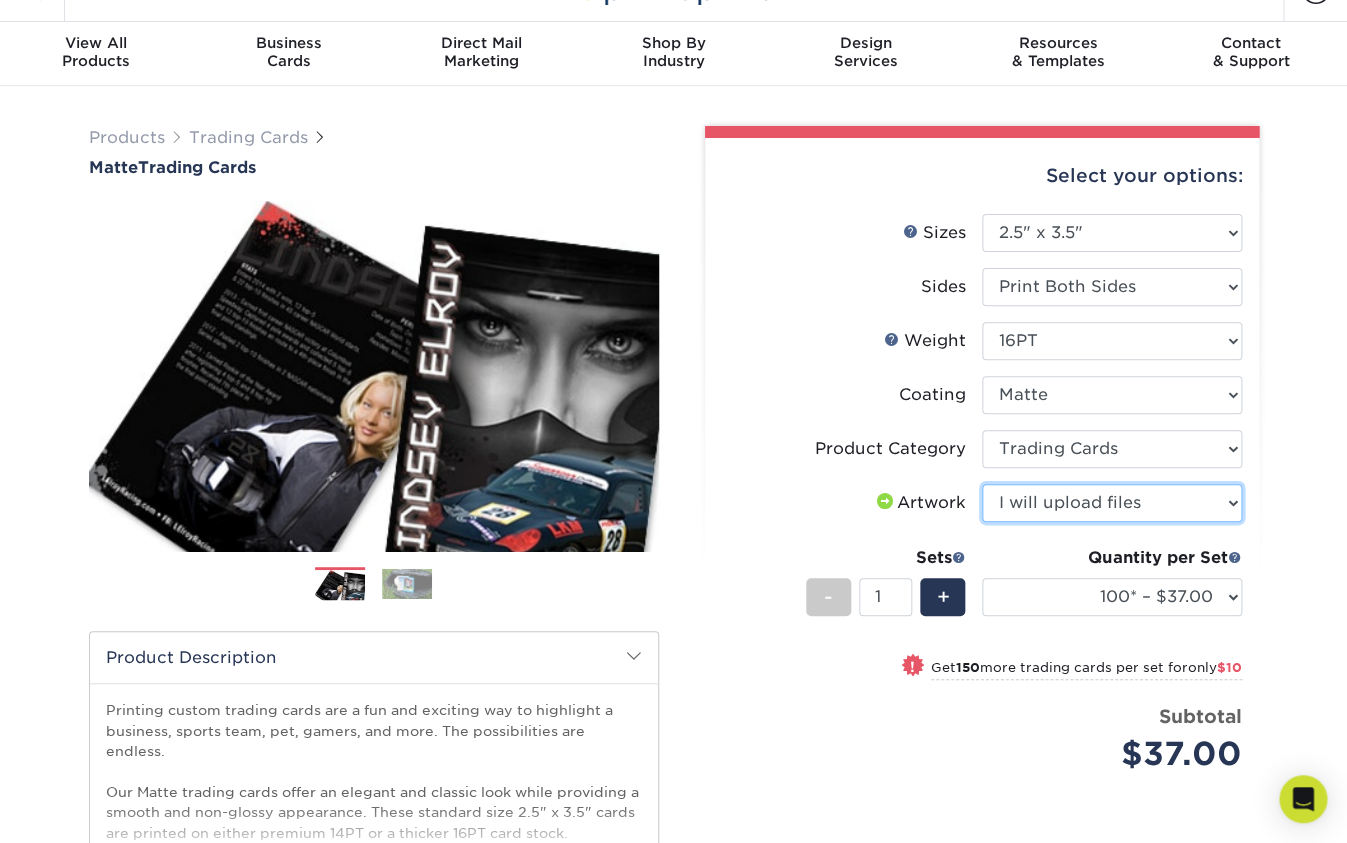 click on "I will upload files" at bounding box center [0, 0] 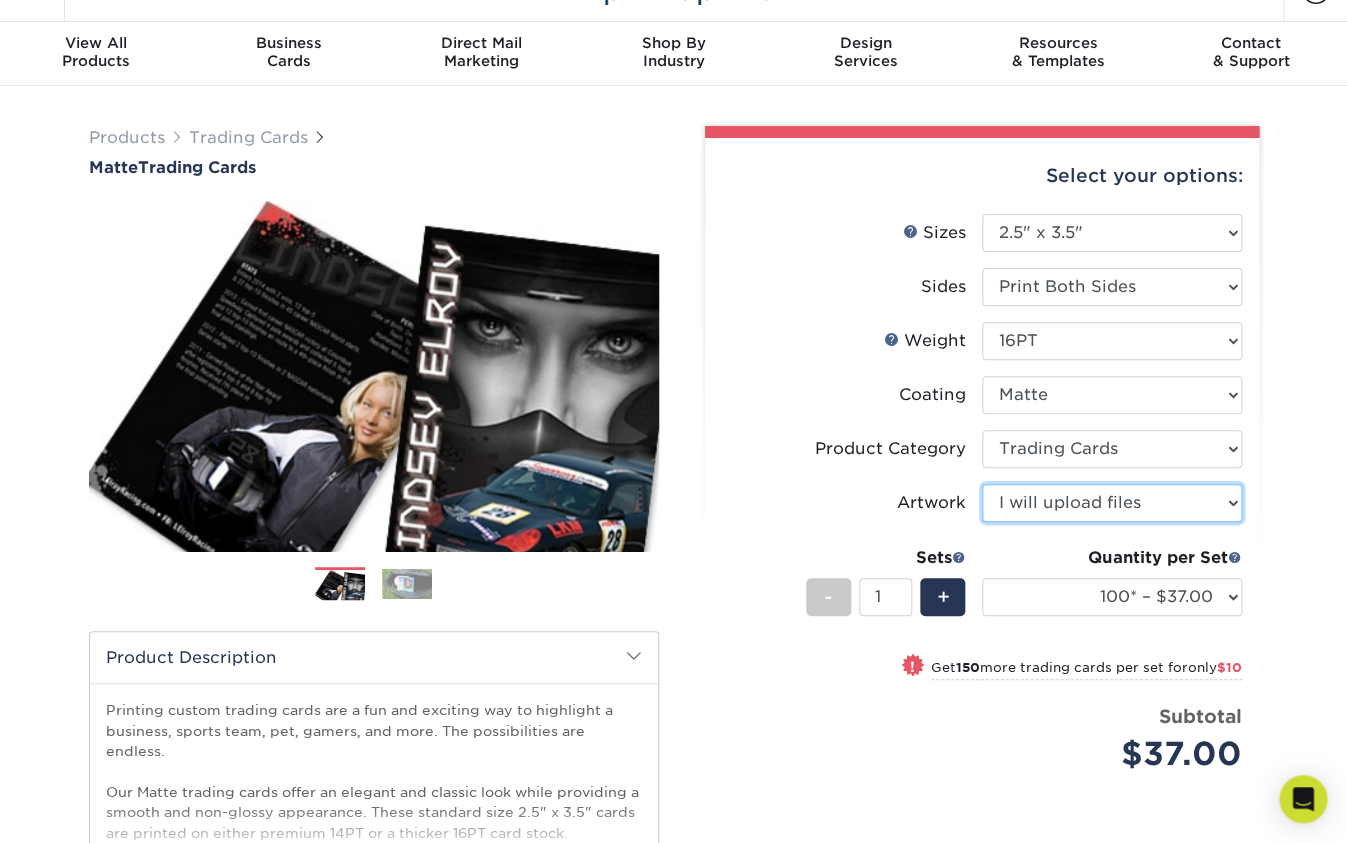 scroll, scrollTop: 43, scrollLeft: 0, axis: vertical 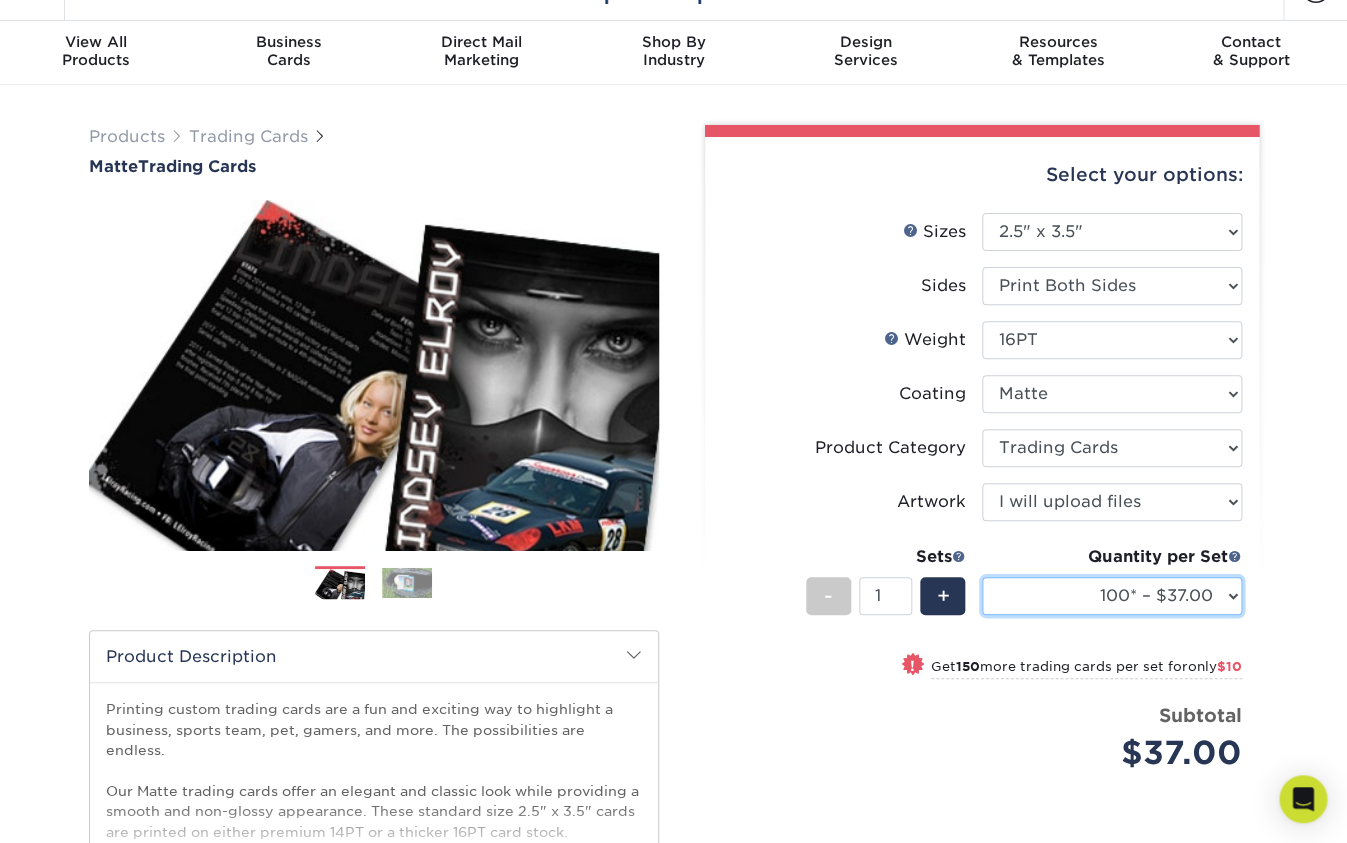 select on "5000 – $192.00" 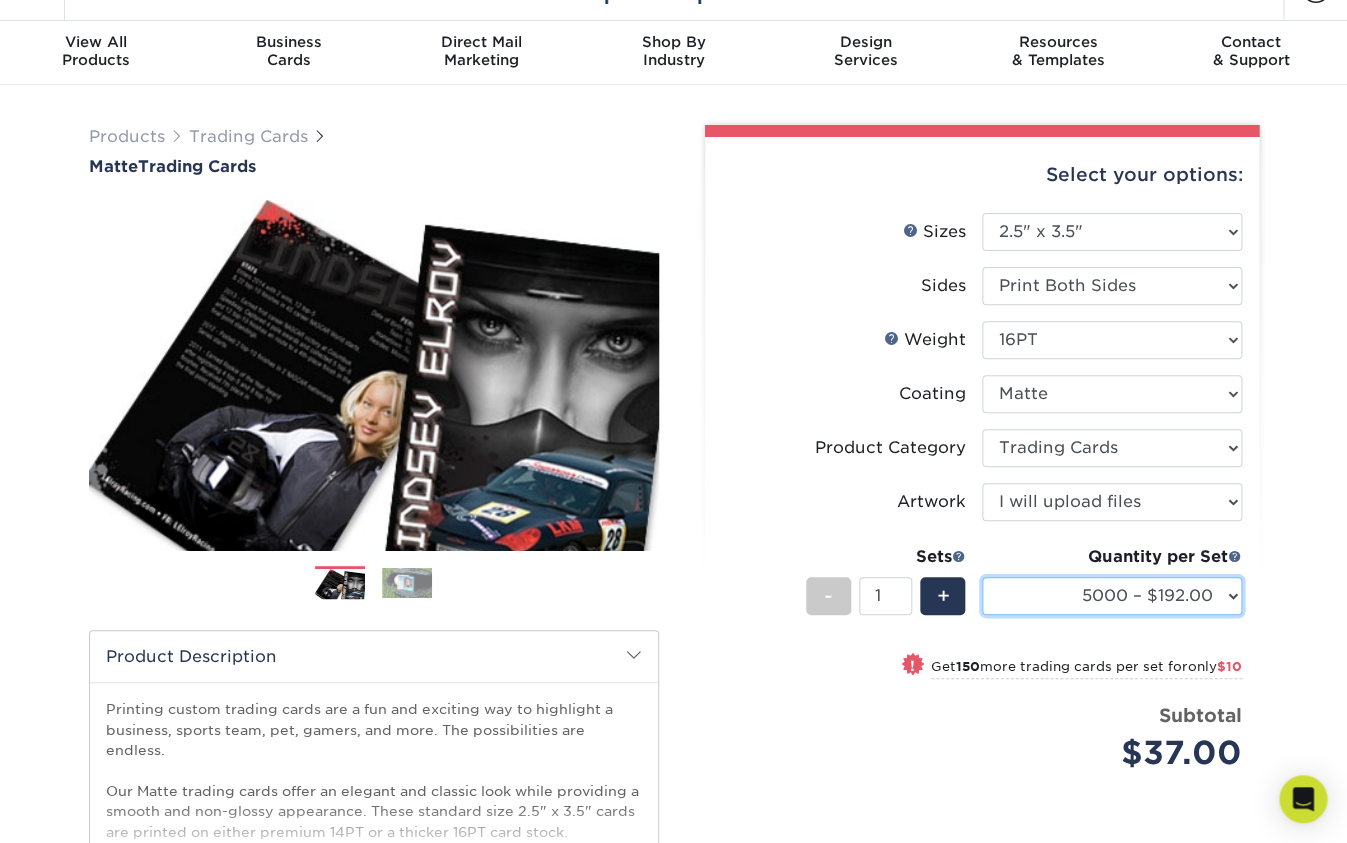 click on "5000 – $192.00" at bounding box center [0, 0] 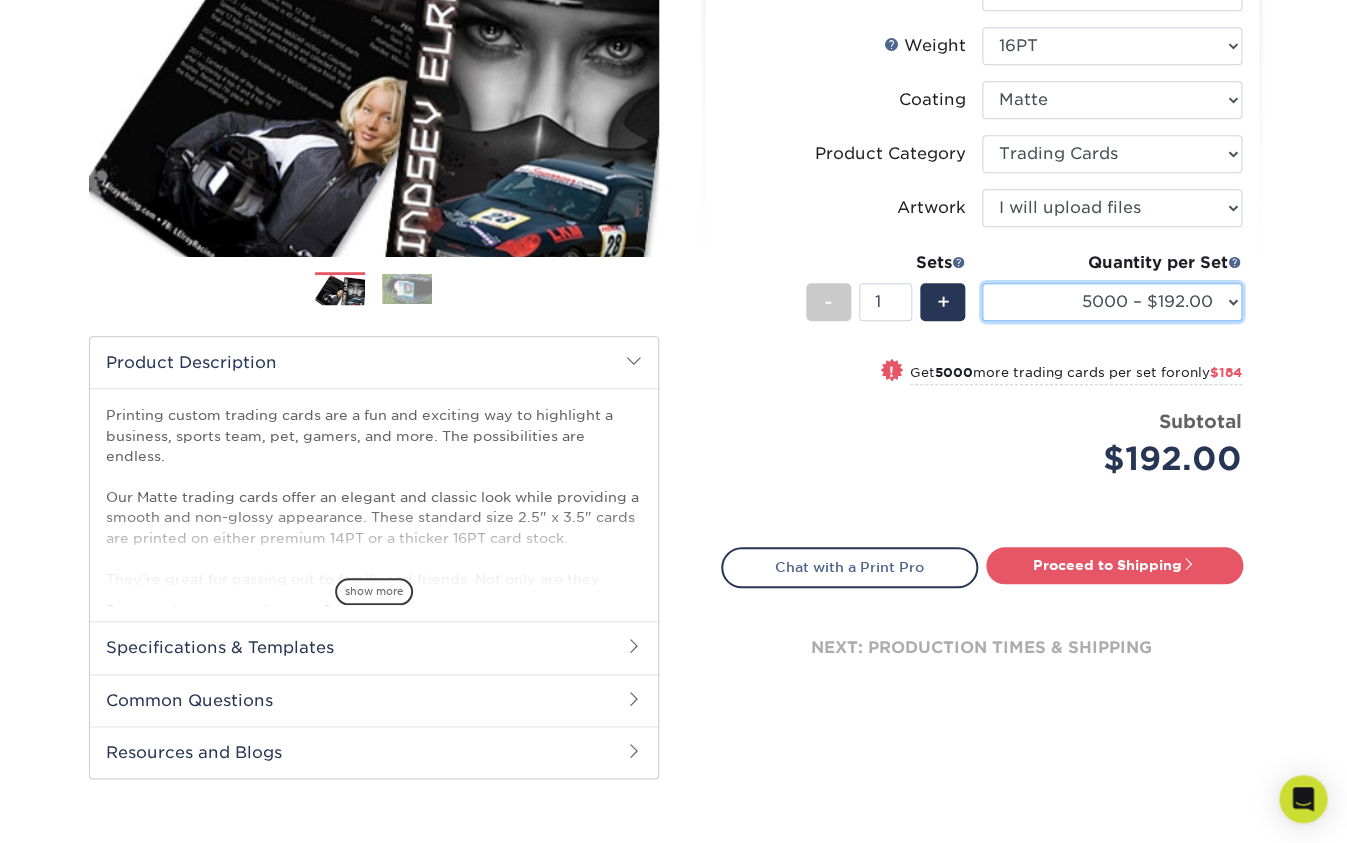 scroll, scrollTop: 347, scrollLeft: 0, axis: vertical 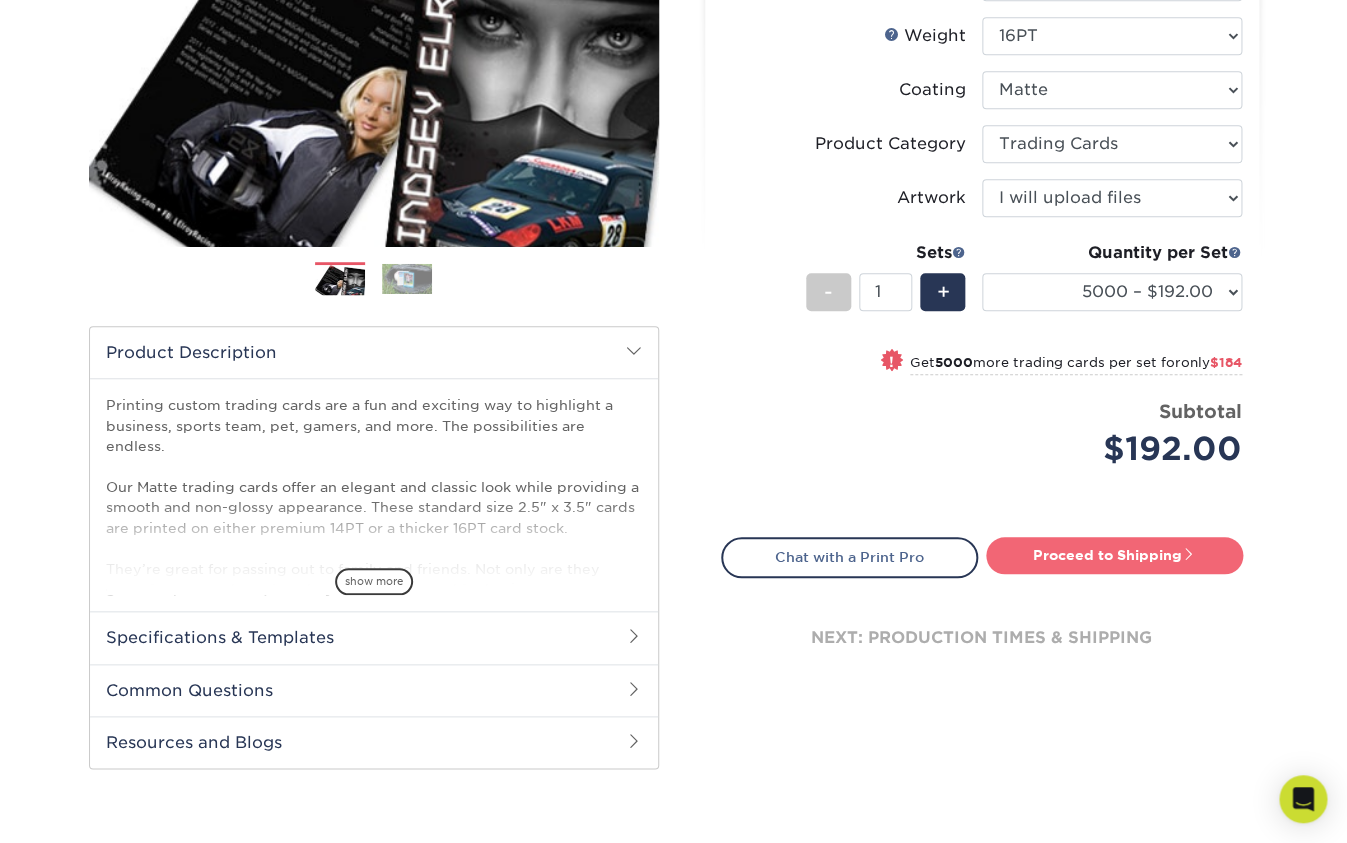 click on "Proceed to Shipping" at bounding box center (1114, 555) 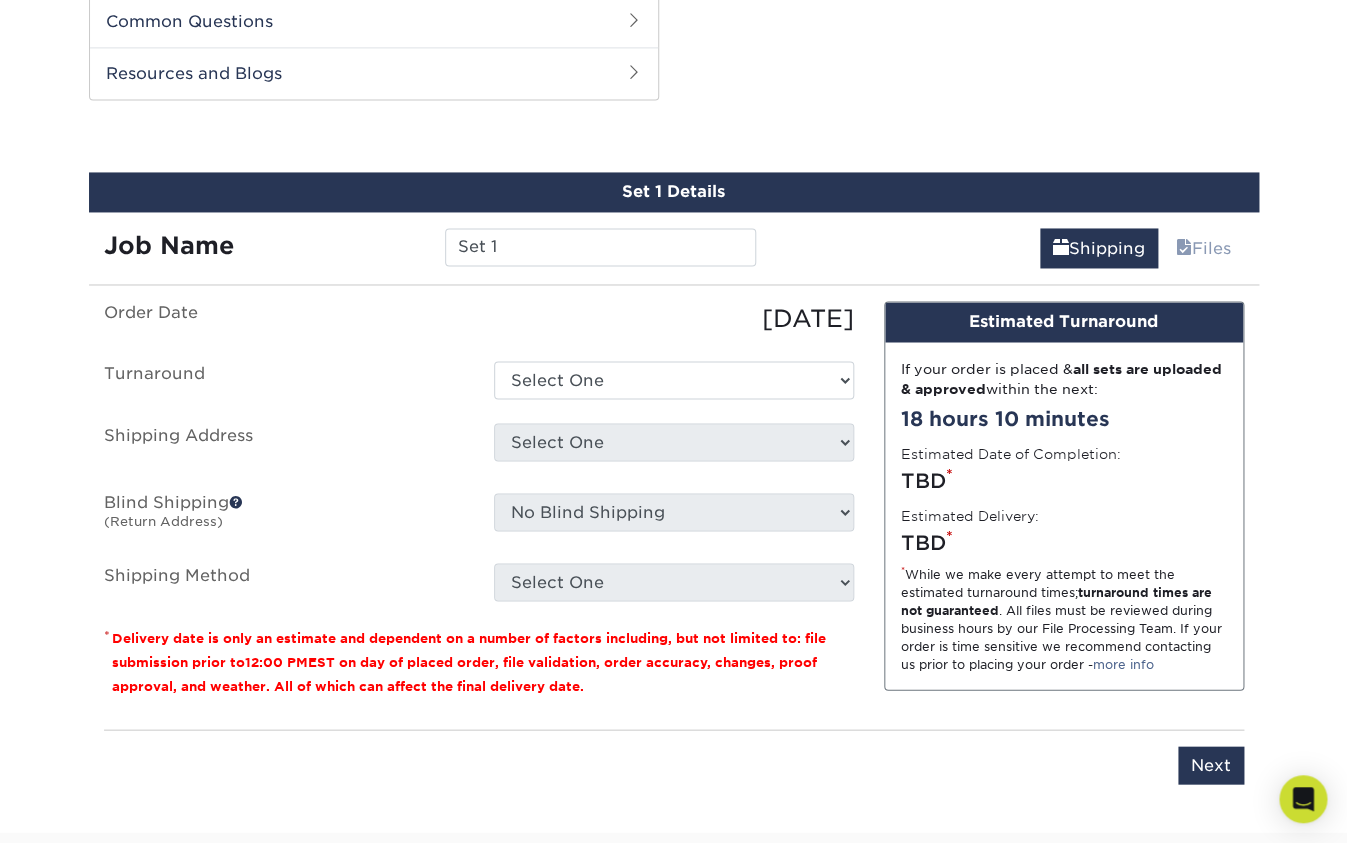 scroll, scrollTop: 1017, scrollLeft: 0, axis: vertical 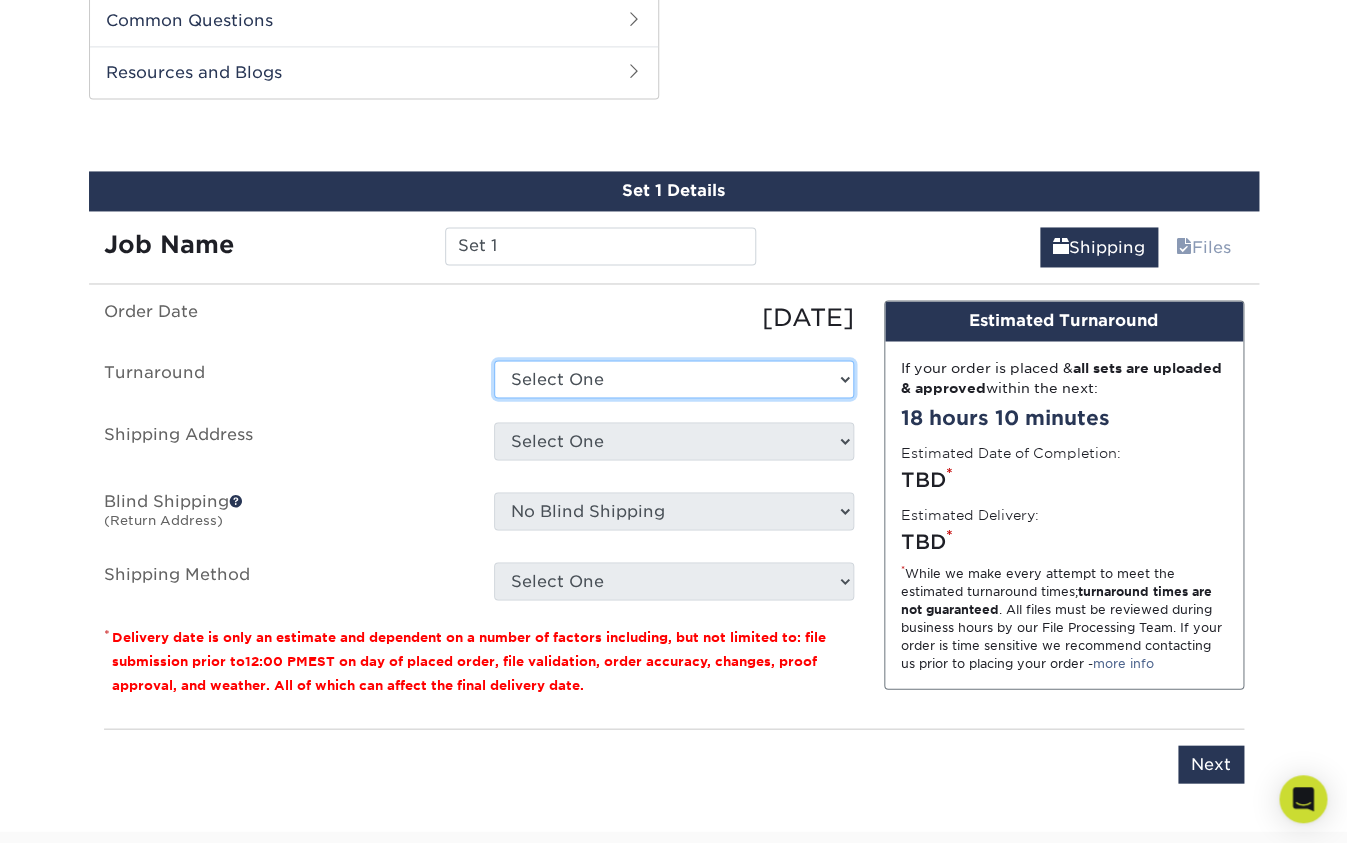 select on "871d6bd6-6481-4ccf-977d-53be22ee612b" 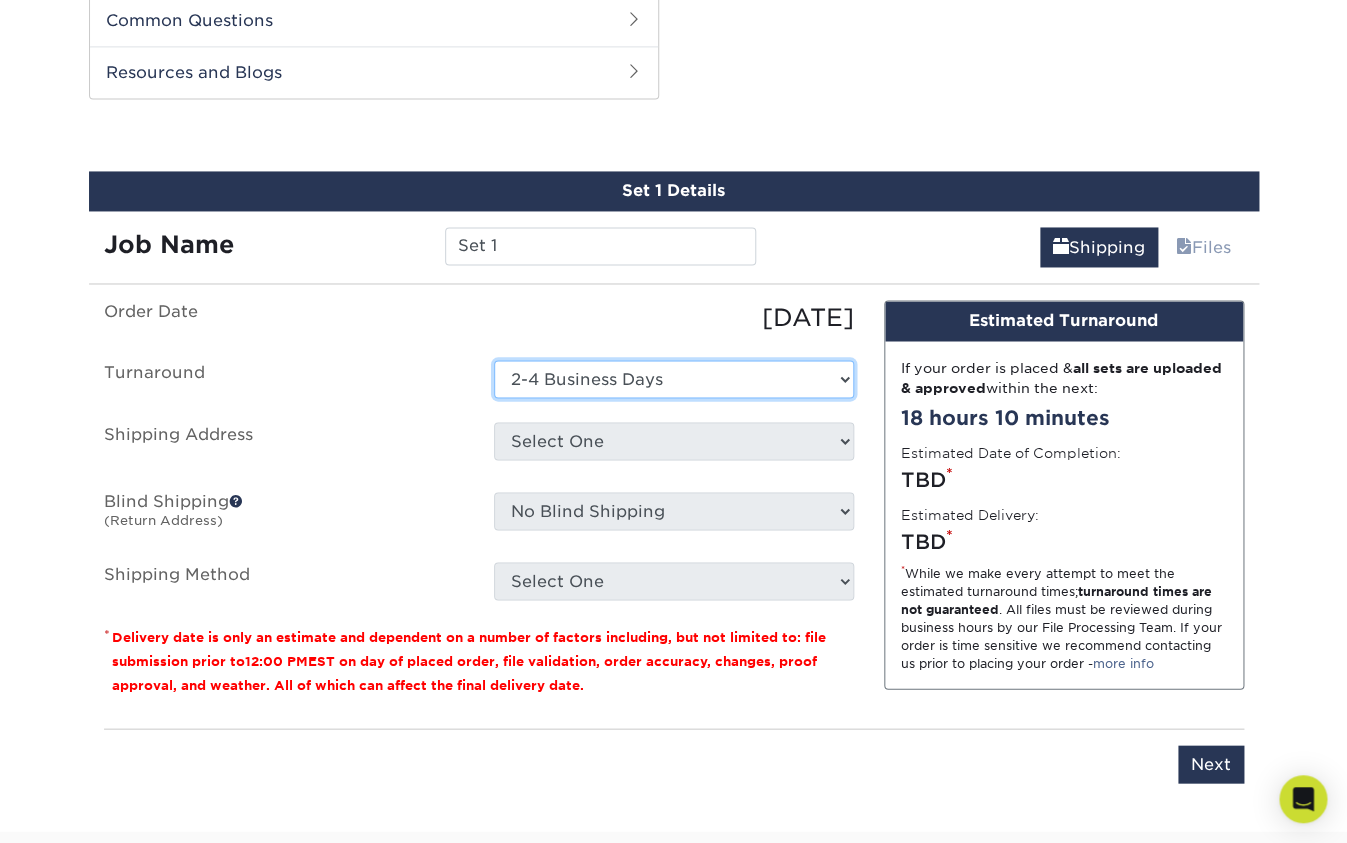 click on "2-4 Business Days" at bounding box center (0, 0) 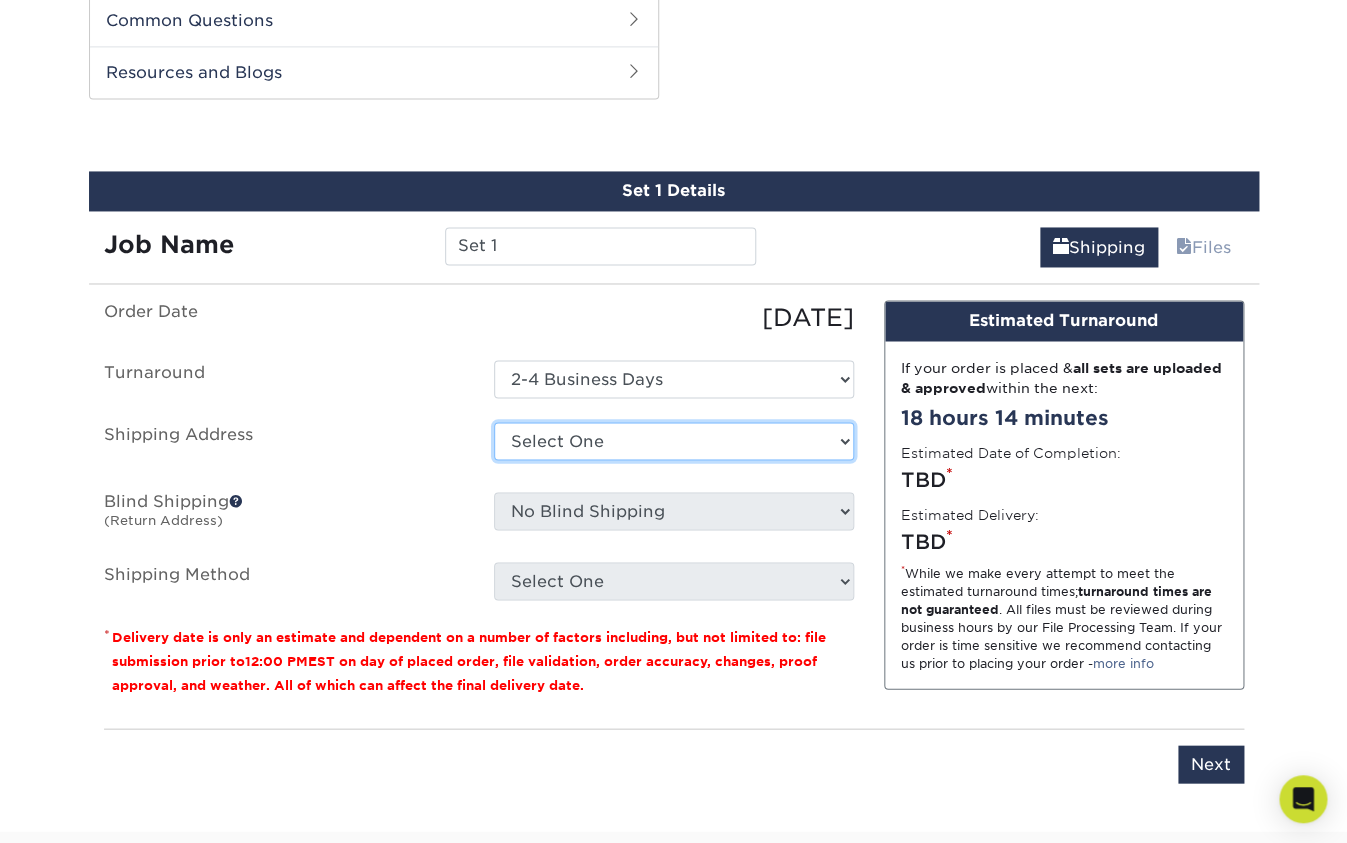 select on "newaddress" 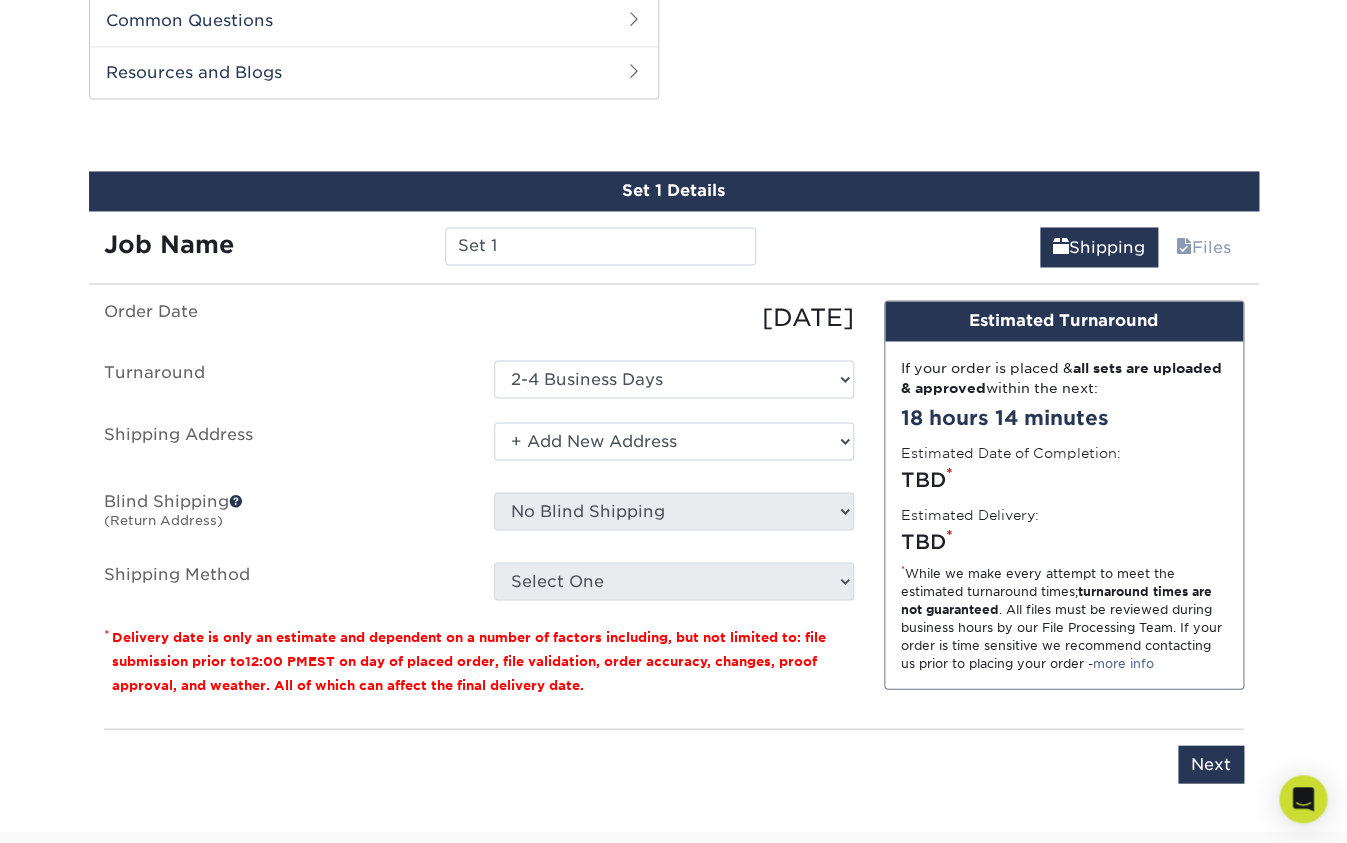 click on "+ Add New Address" at bounding box center (0, 0) 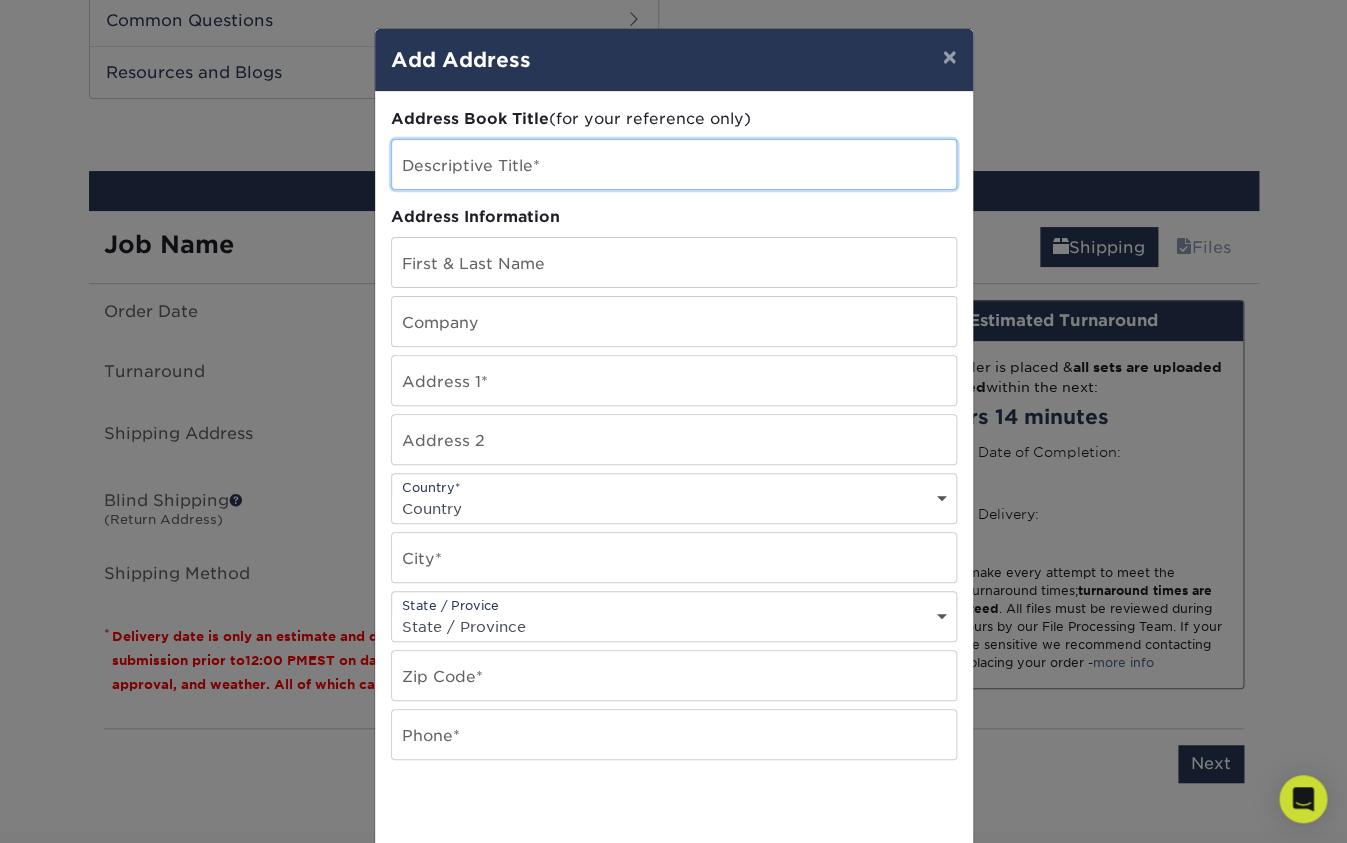 click at bounding box center (674, 164) 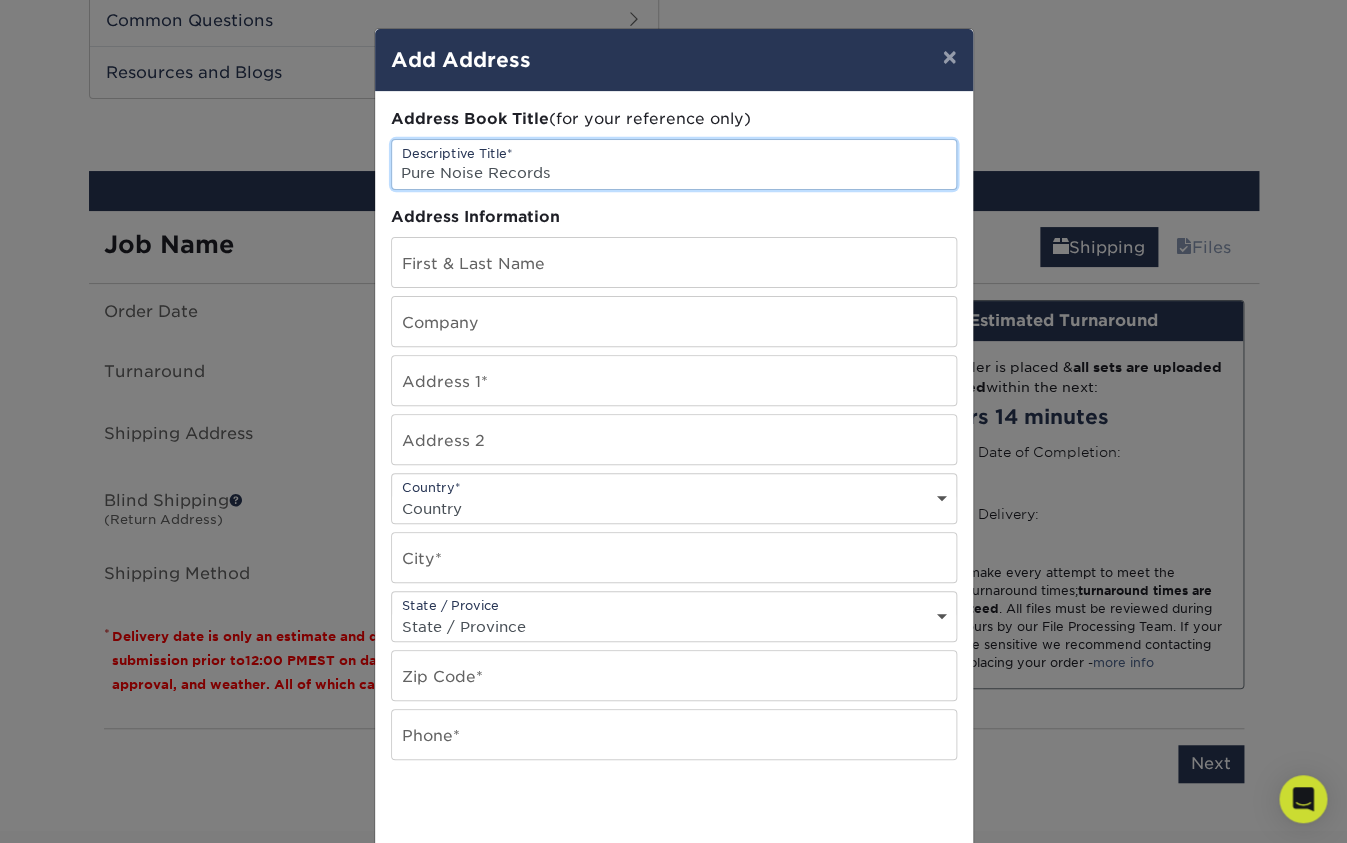 type on "Pure Noise Records" 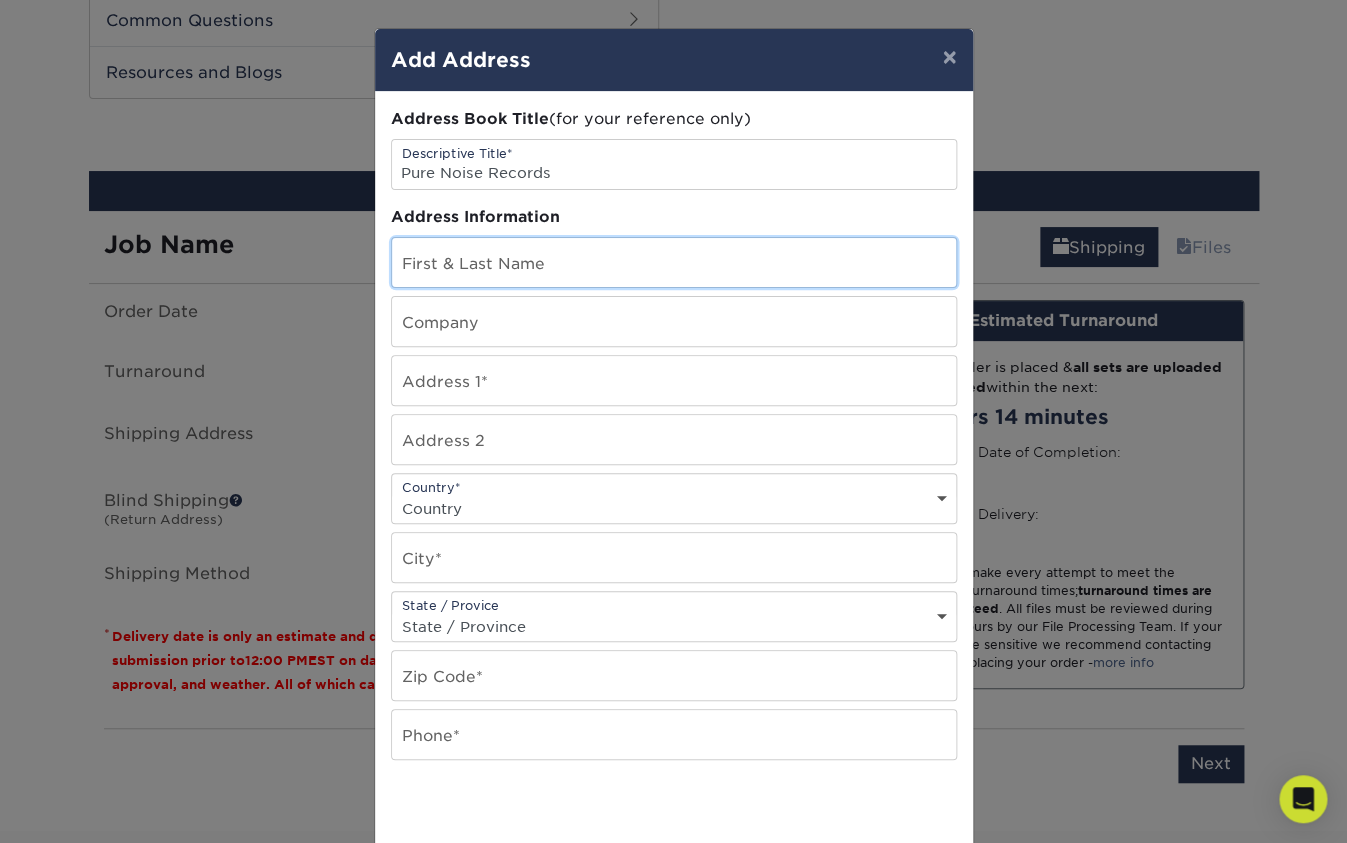 click at bounding box center [674, 262] 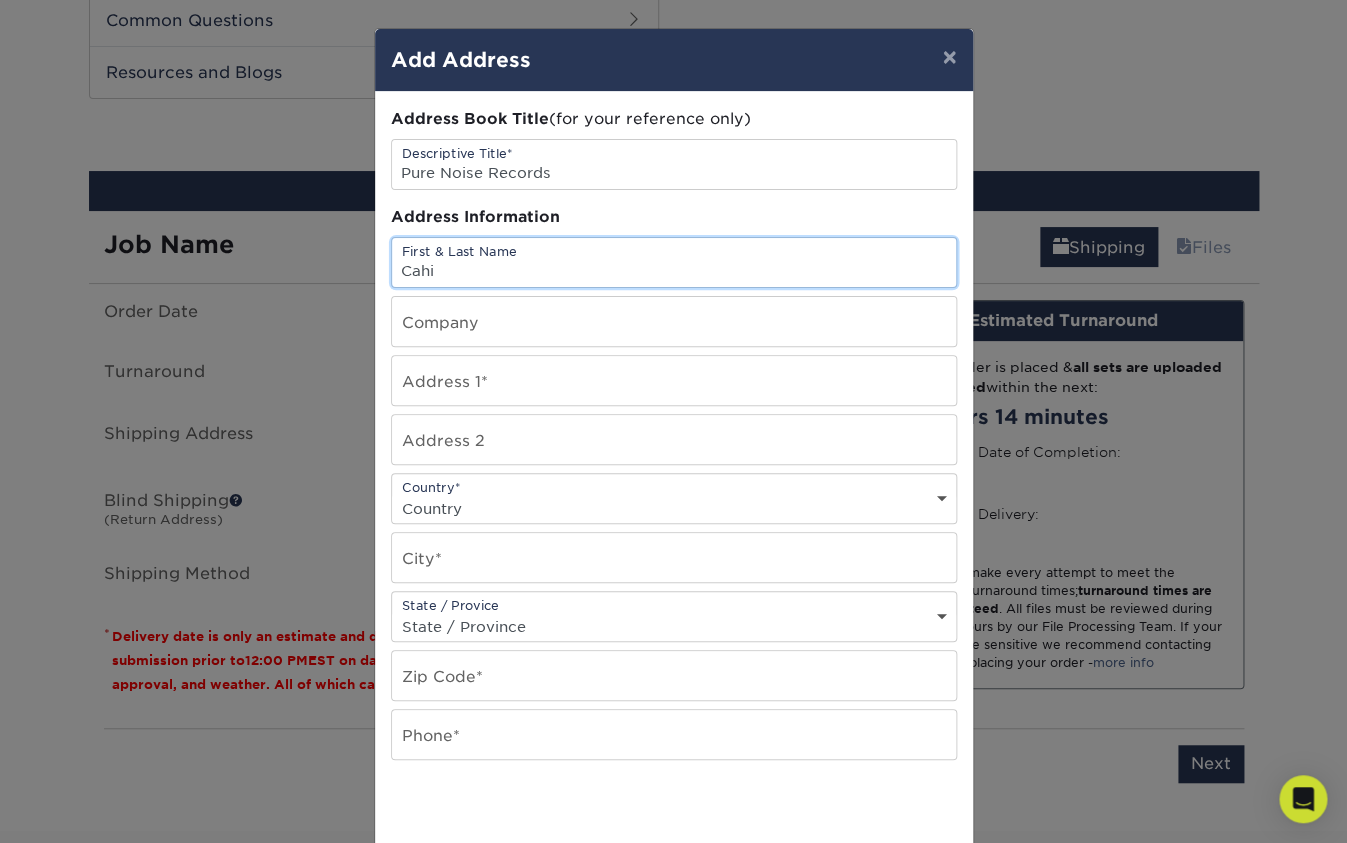 type on "Cahil" 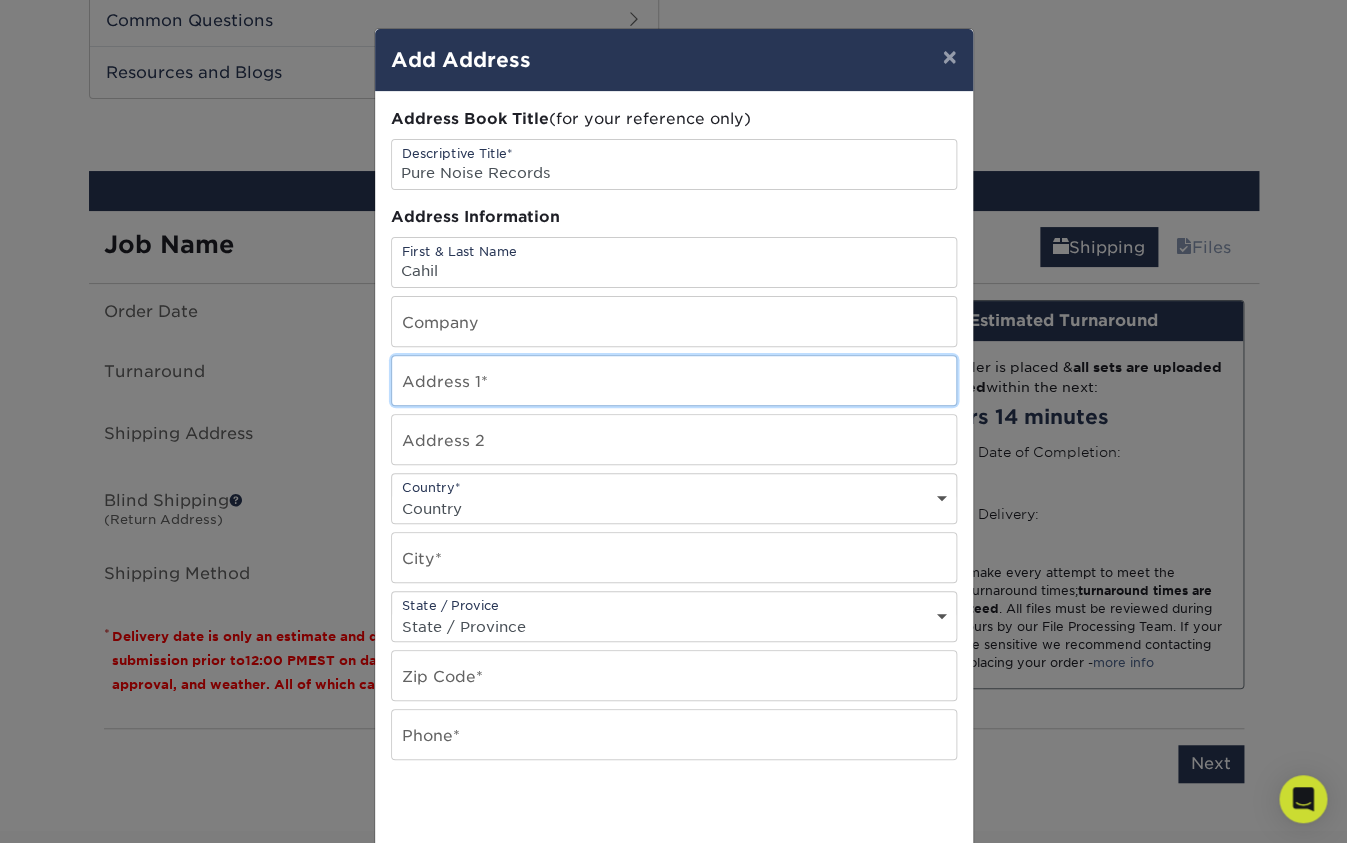 type on "1204 LYRIC LN" 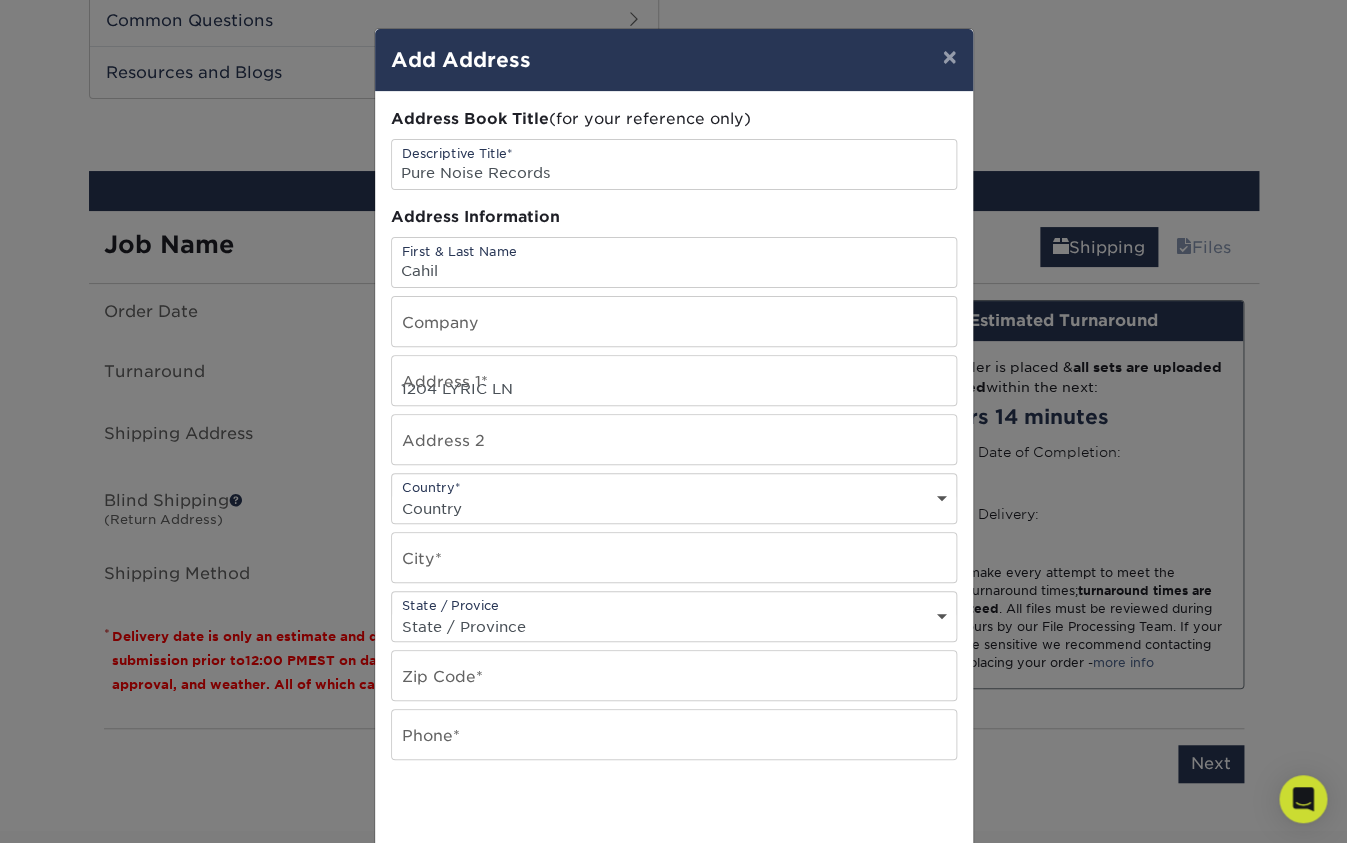 select on "US" 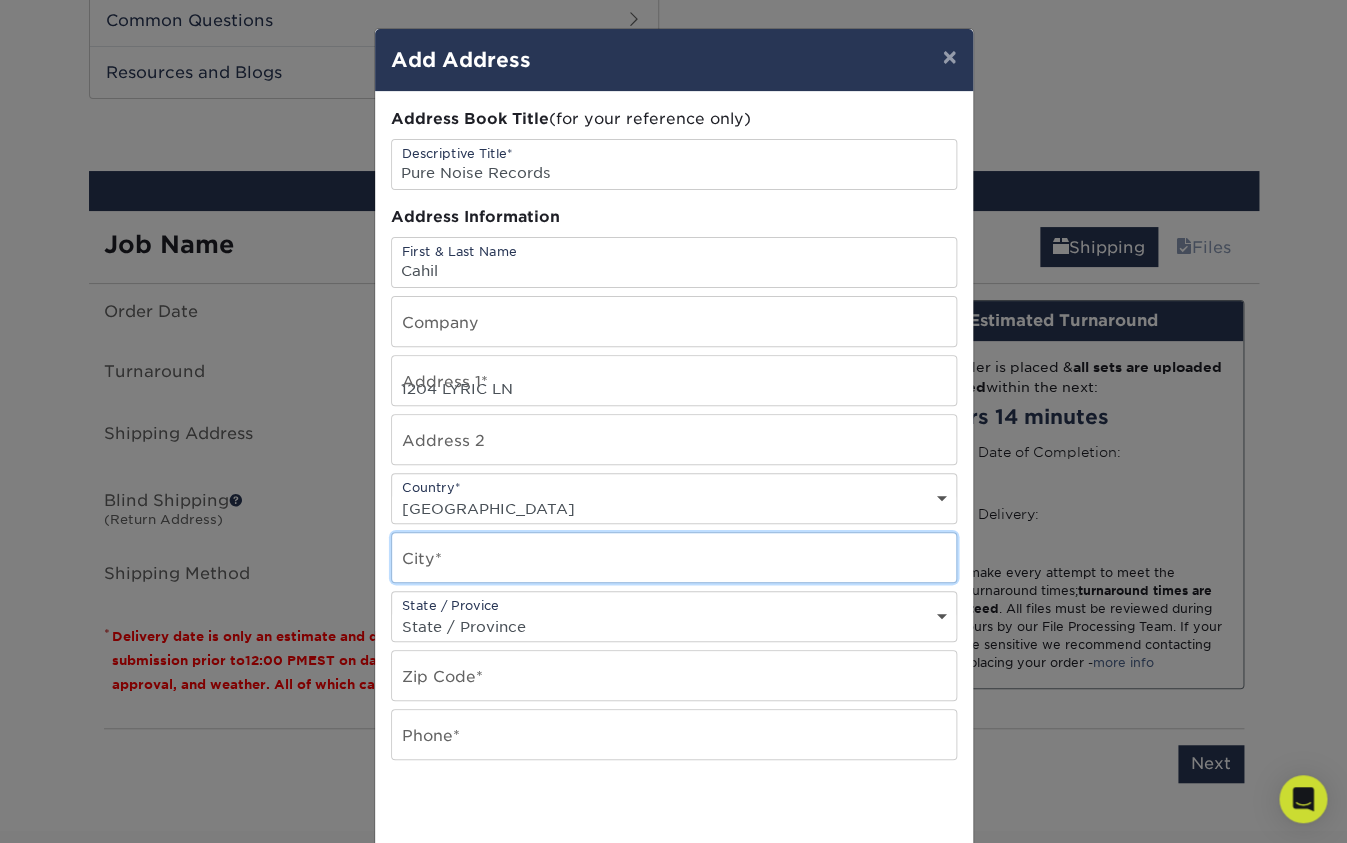 type on "[GEOGRAPHIC_DATA]" 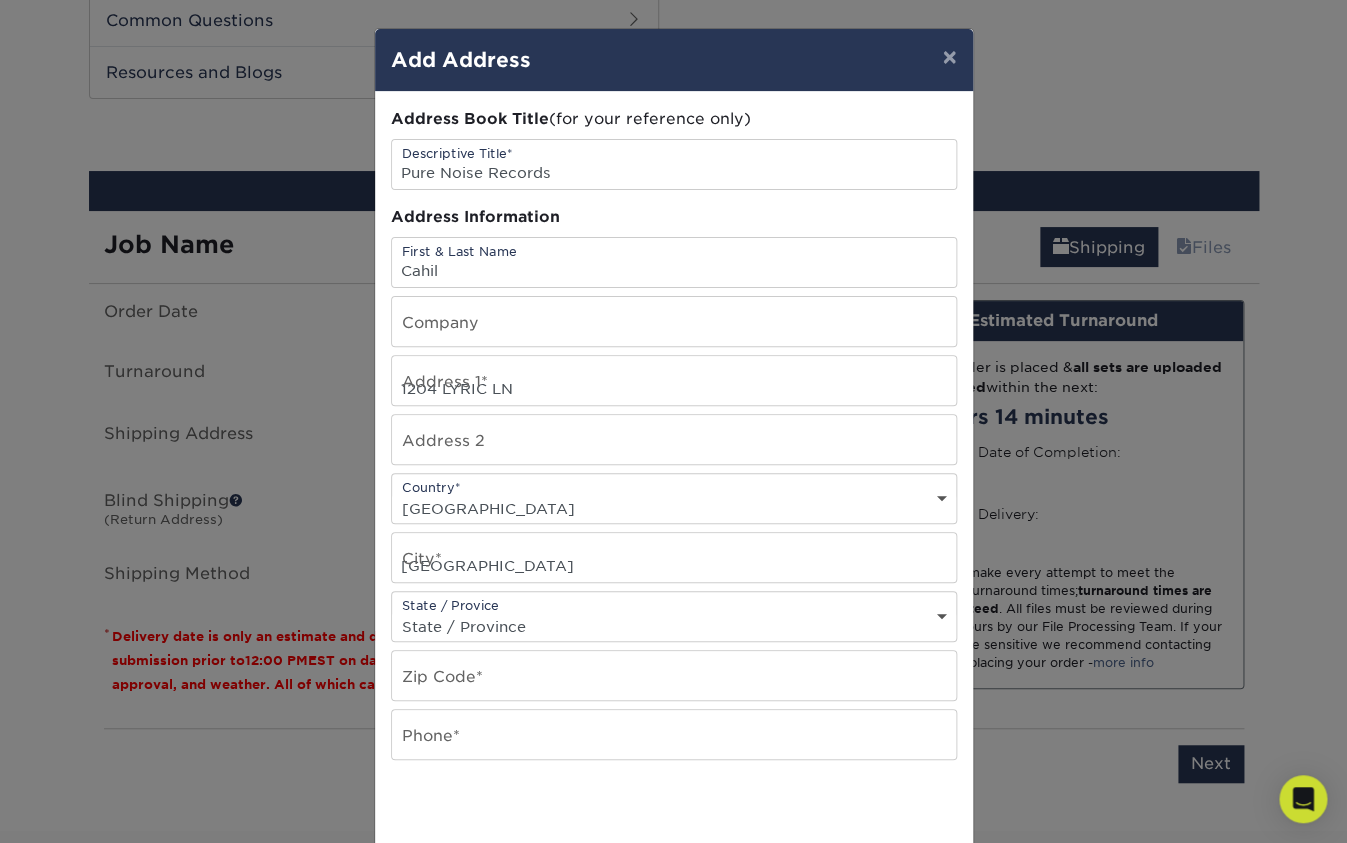 select on "TN" 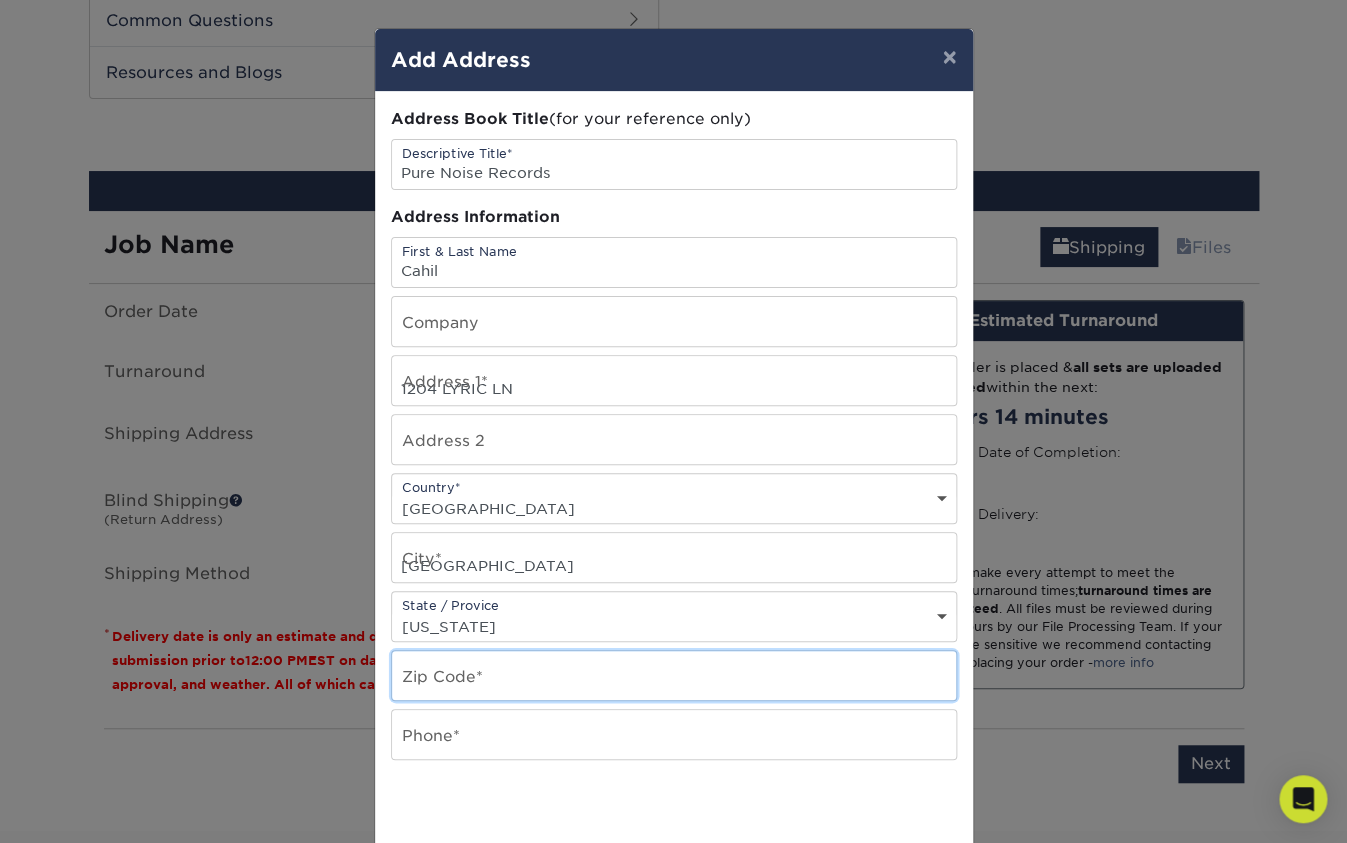 type on "37207-1408" 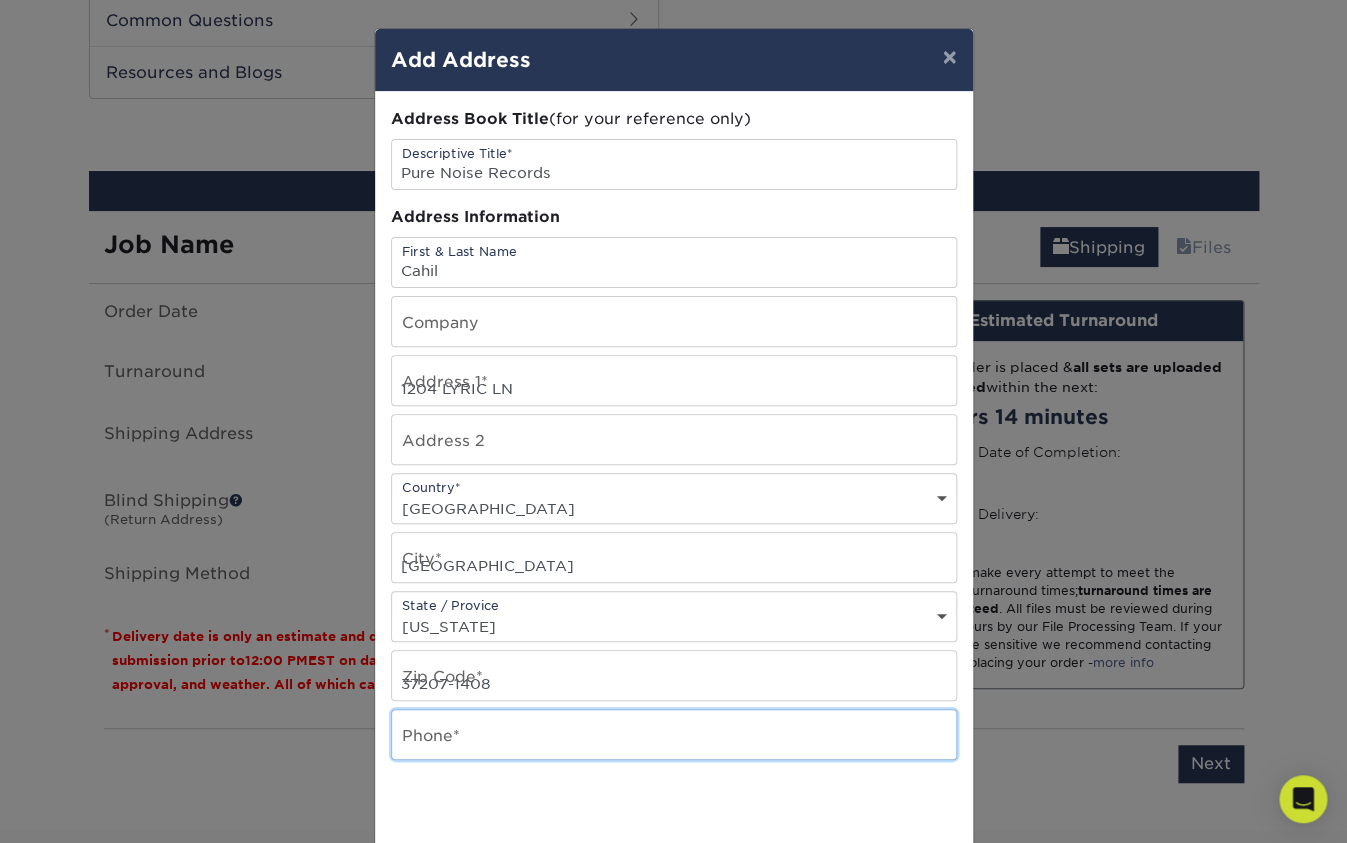 type on "7074161067" 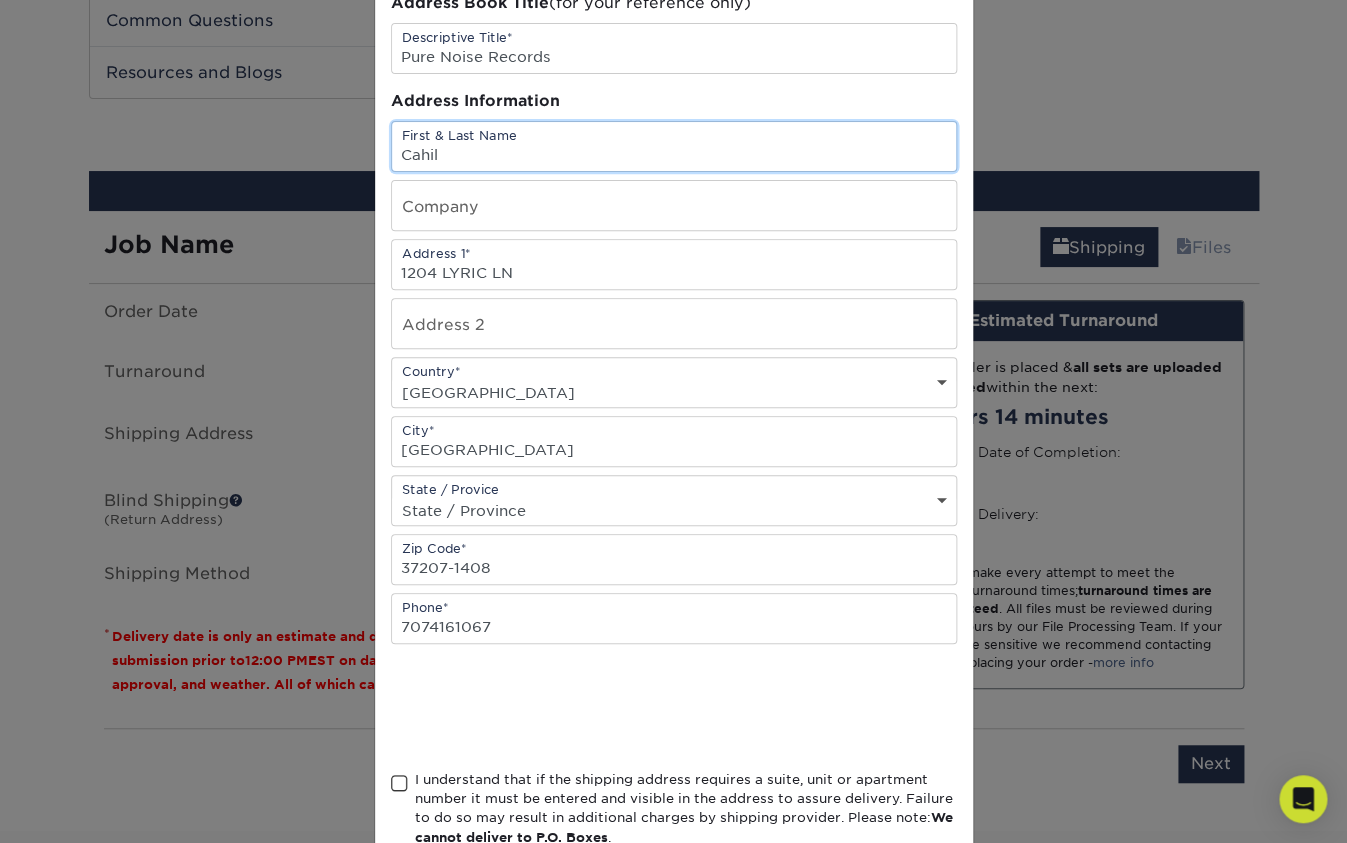 scroll, scrollTop: 111, scrollLeft: 0, axis: vertical 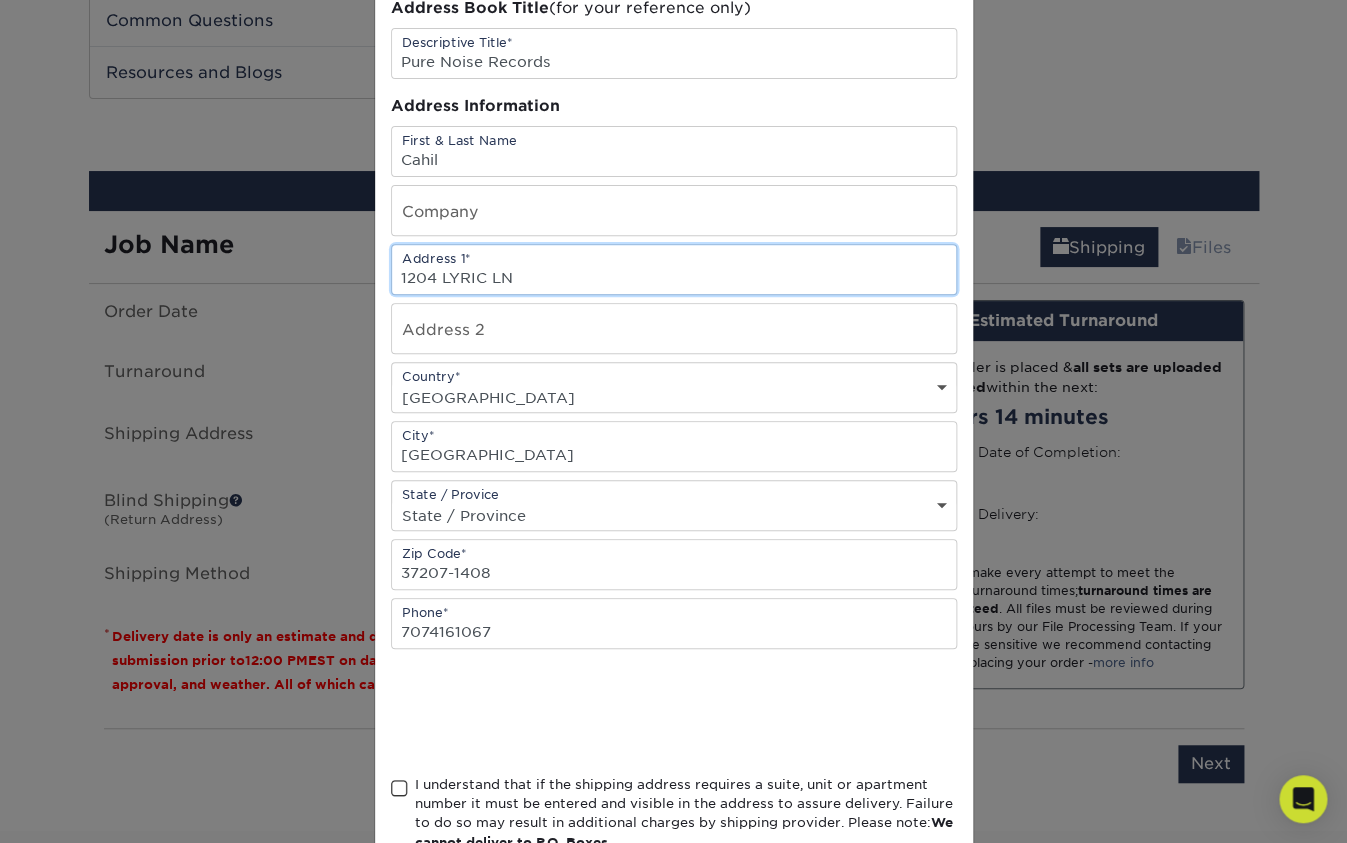 click on "1204 LYRIC LN" at bounding box center [674, 269] 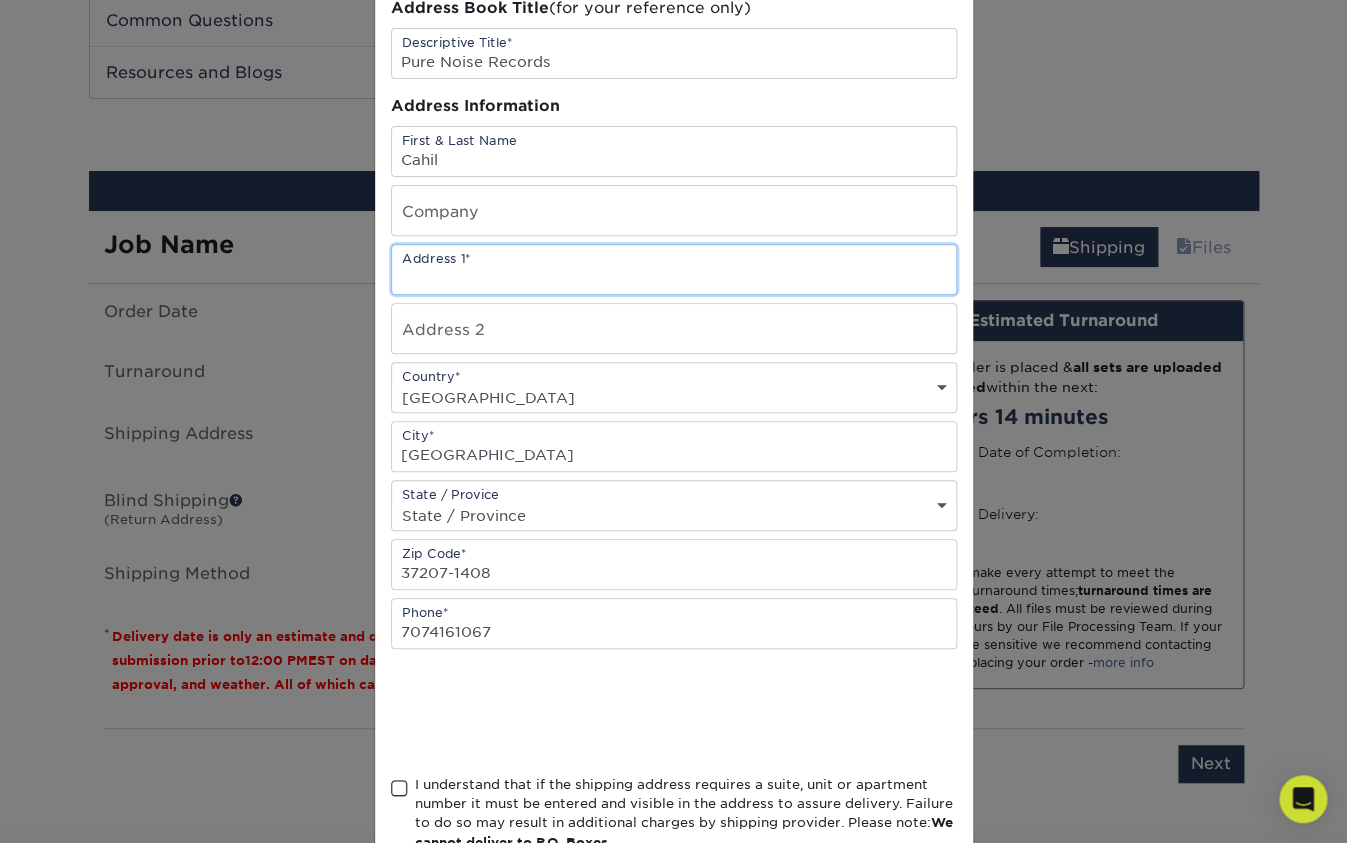 type on "2" 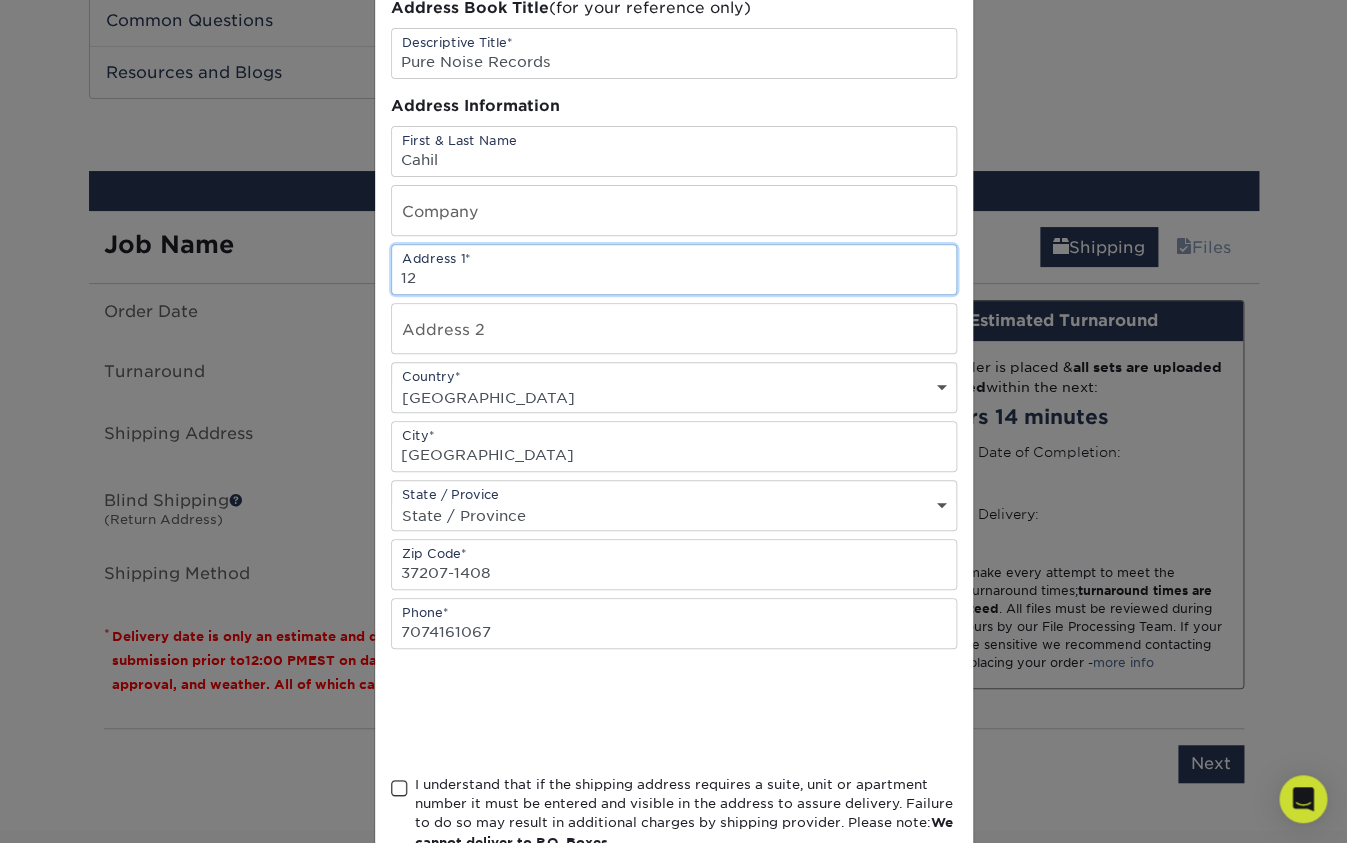 type on "1204 LYRIC LN" 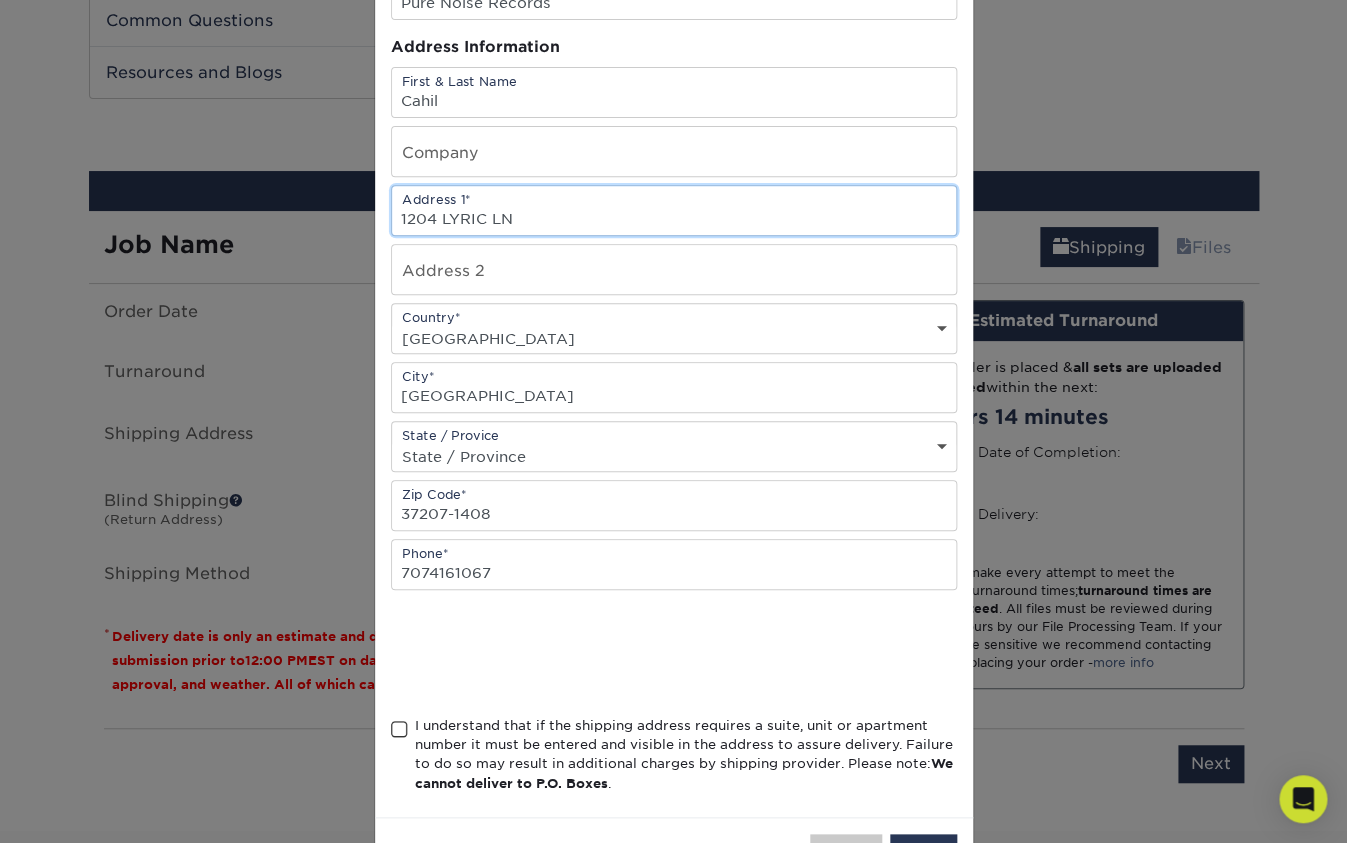 scroll, scrollTop: 257, scrollLeft: 0, axis: vertical 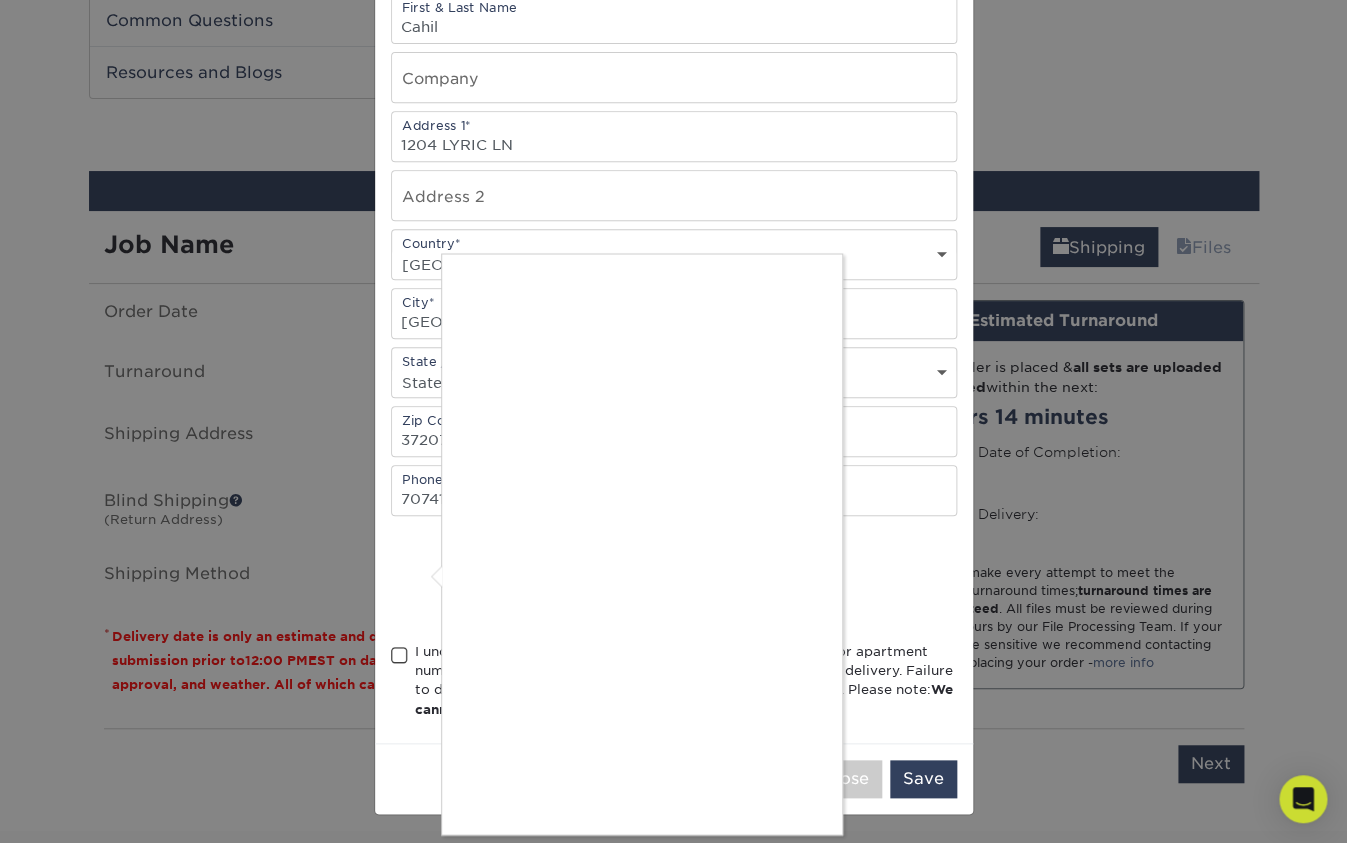 click at bounding box center [673, 421] 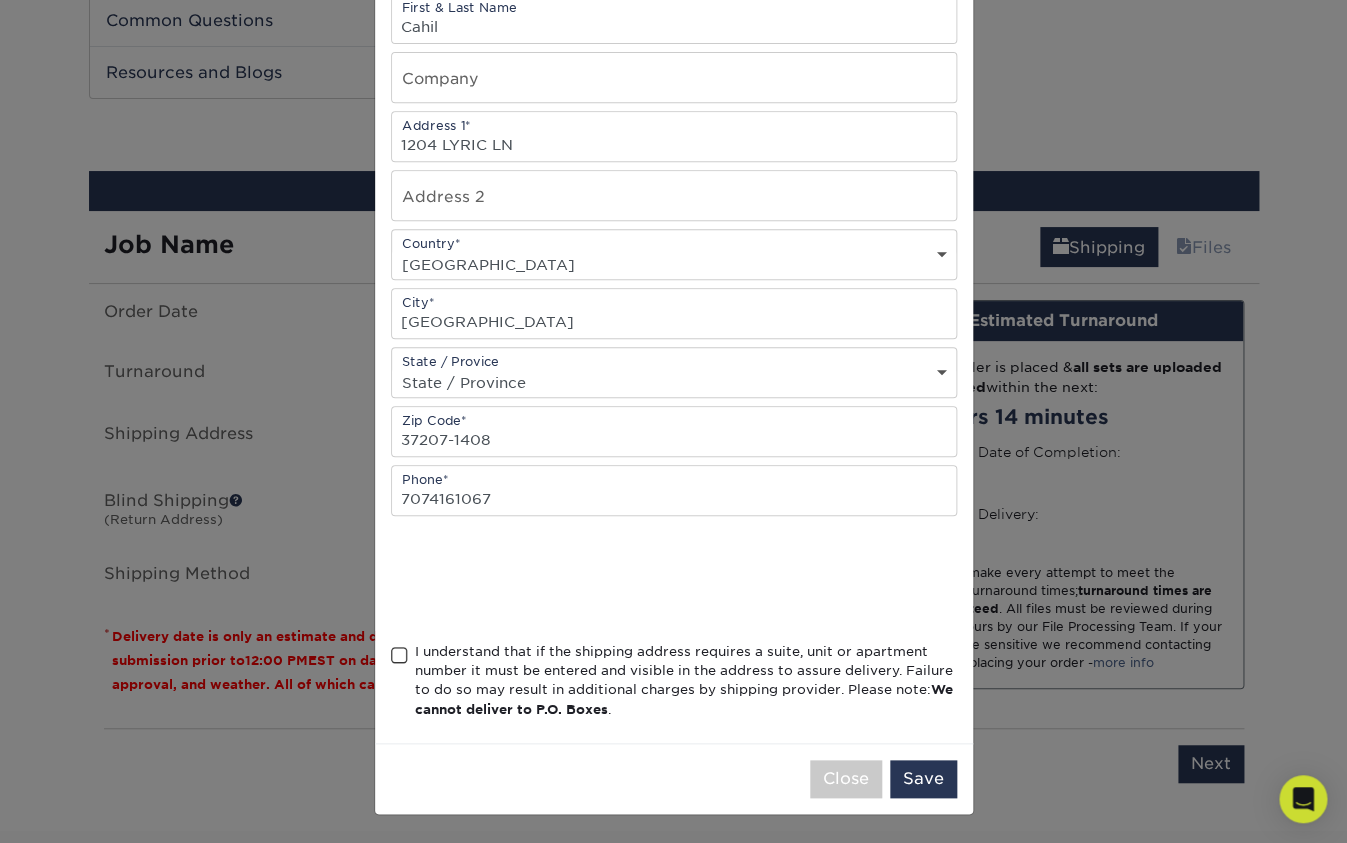 click at bounding box center [399, 655] 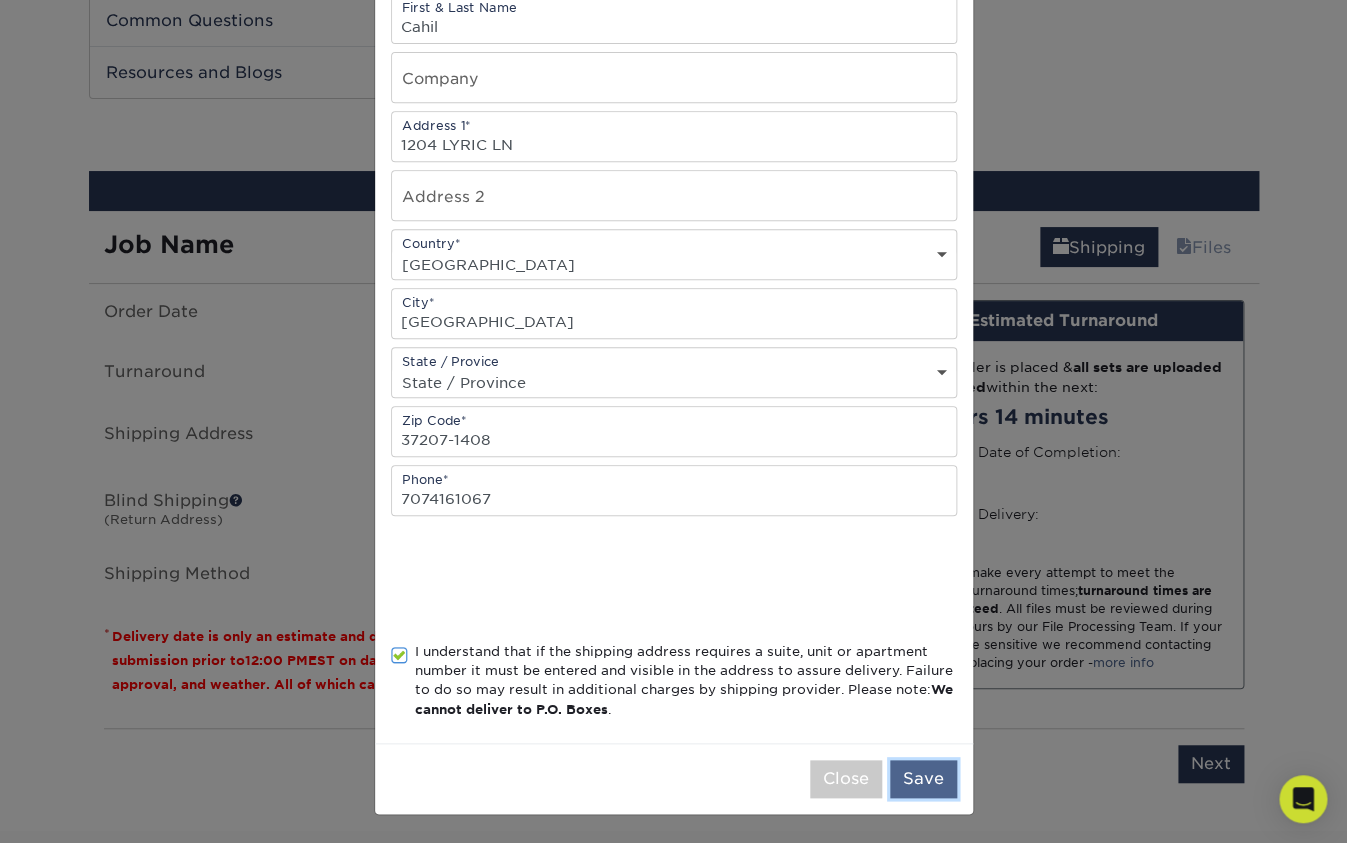 click on "Save" at bounding box center [923, 779] 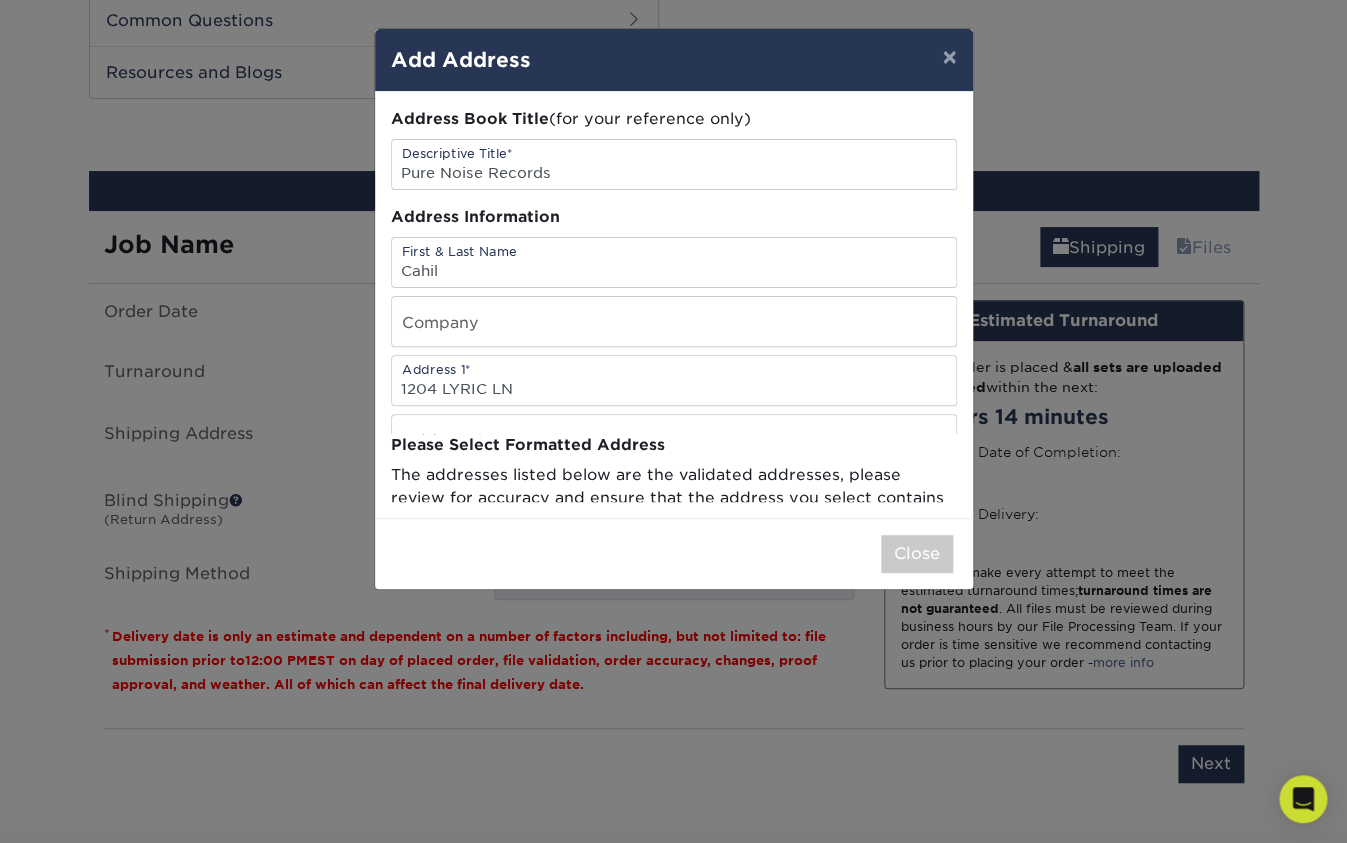 scroll, scrollTop: 0, scrollLeft: 0, axis: both 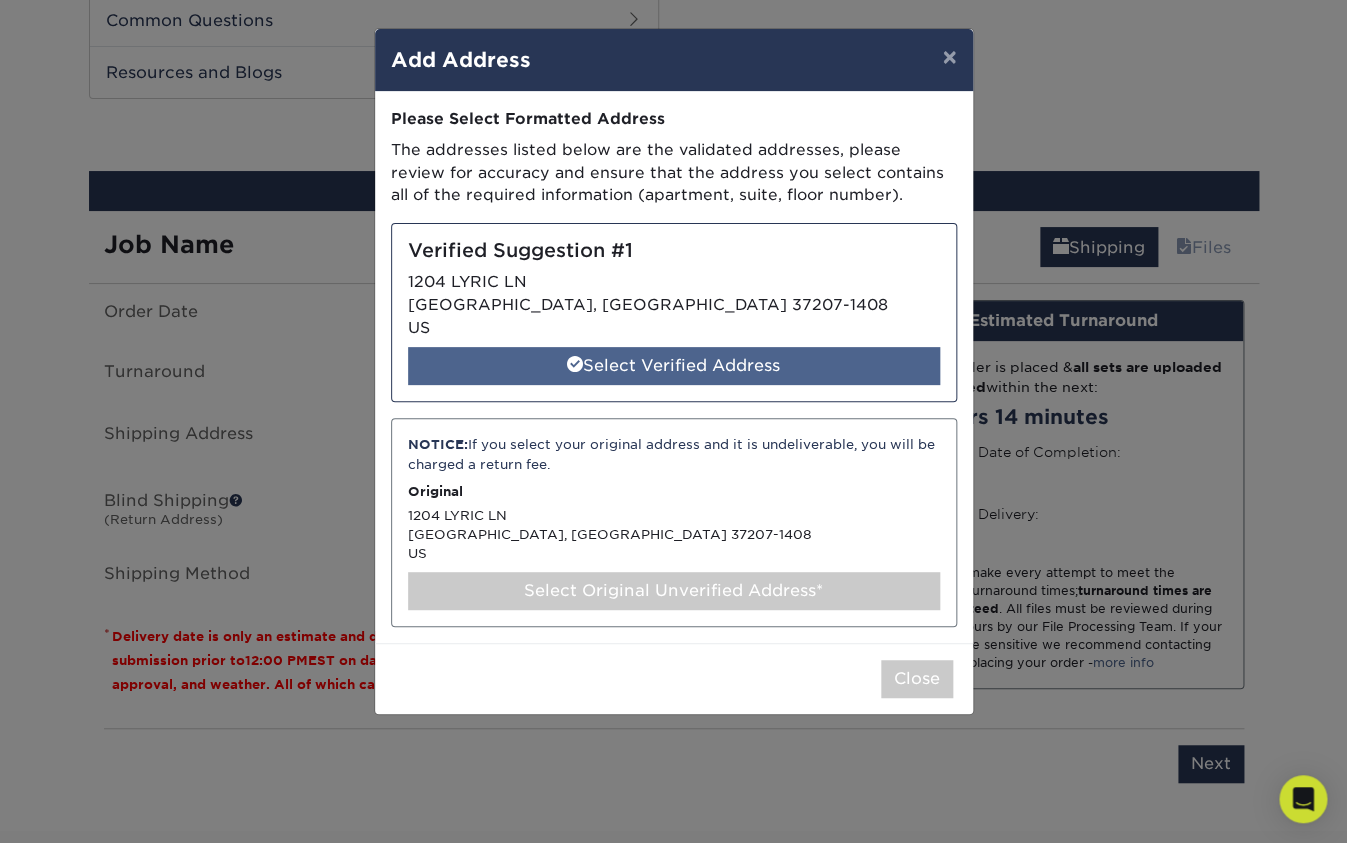 click on "Select Verified Address" at bounding box center (674, 366) 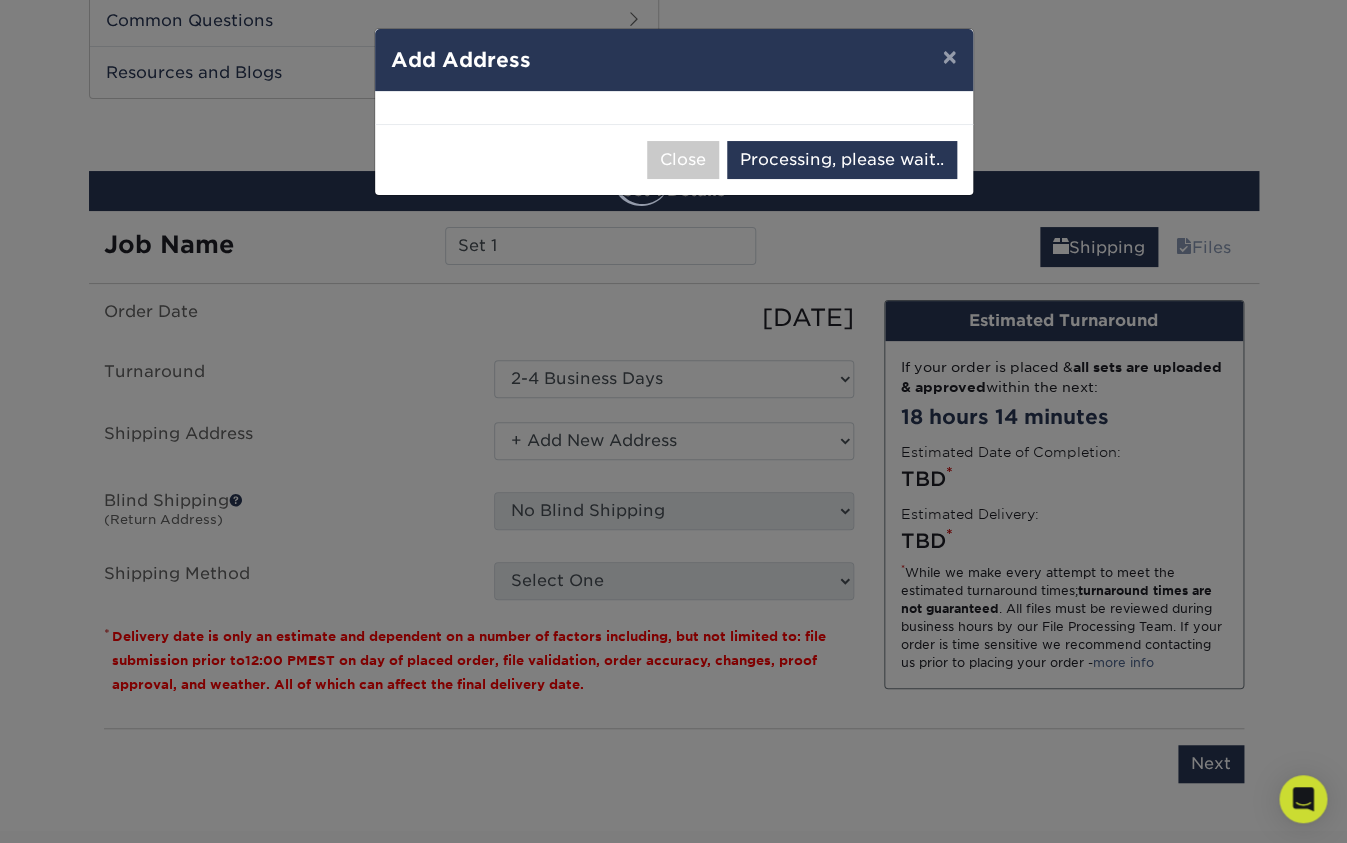 select on "283989" 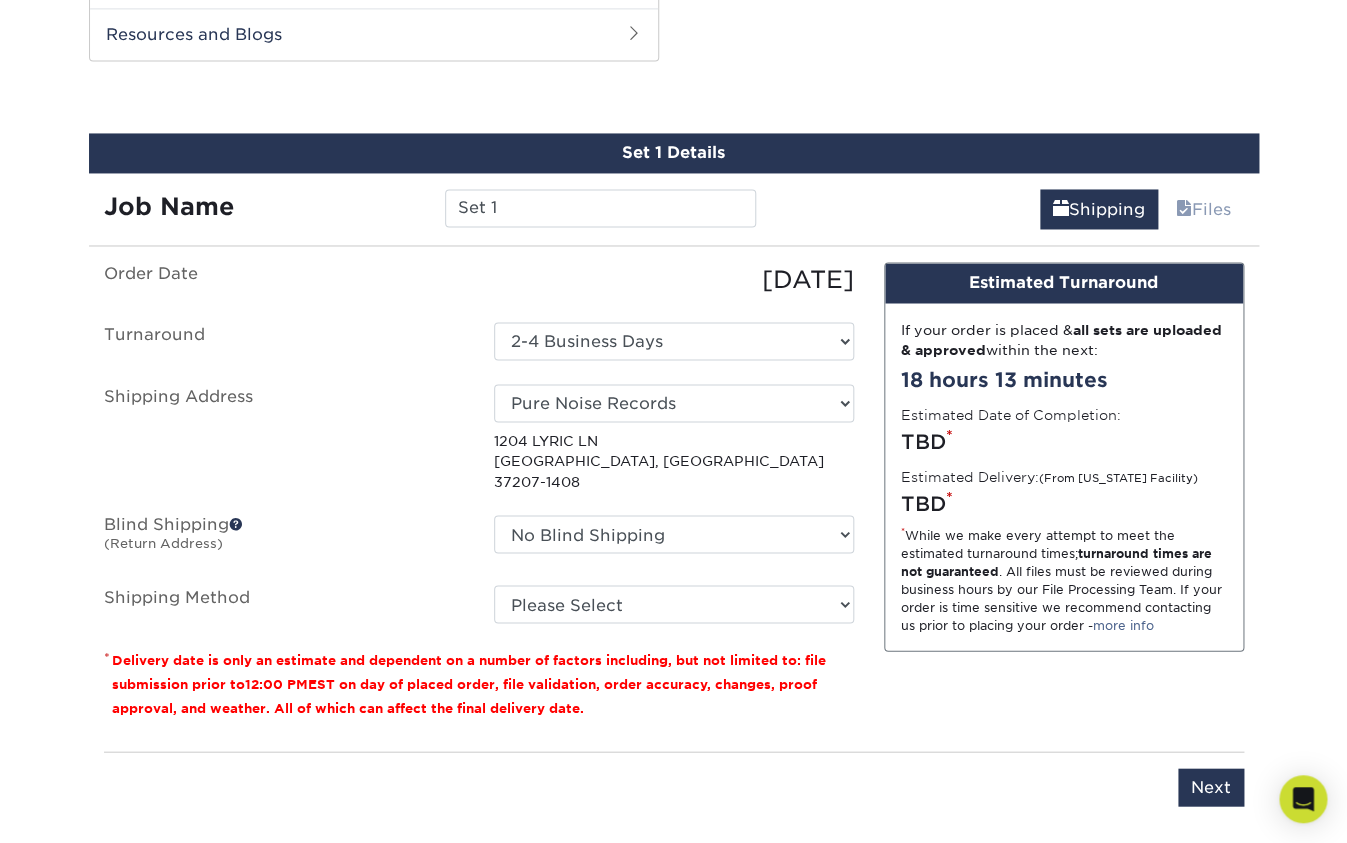 scroll, scrollTop: 1097, scrollLeft: 0, axis: vertical 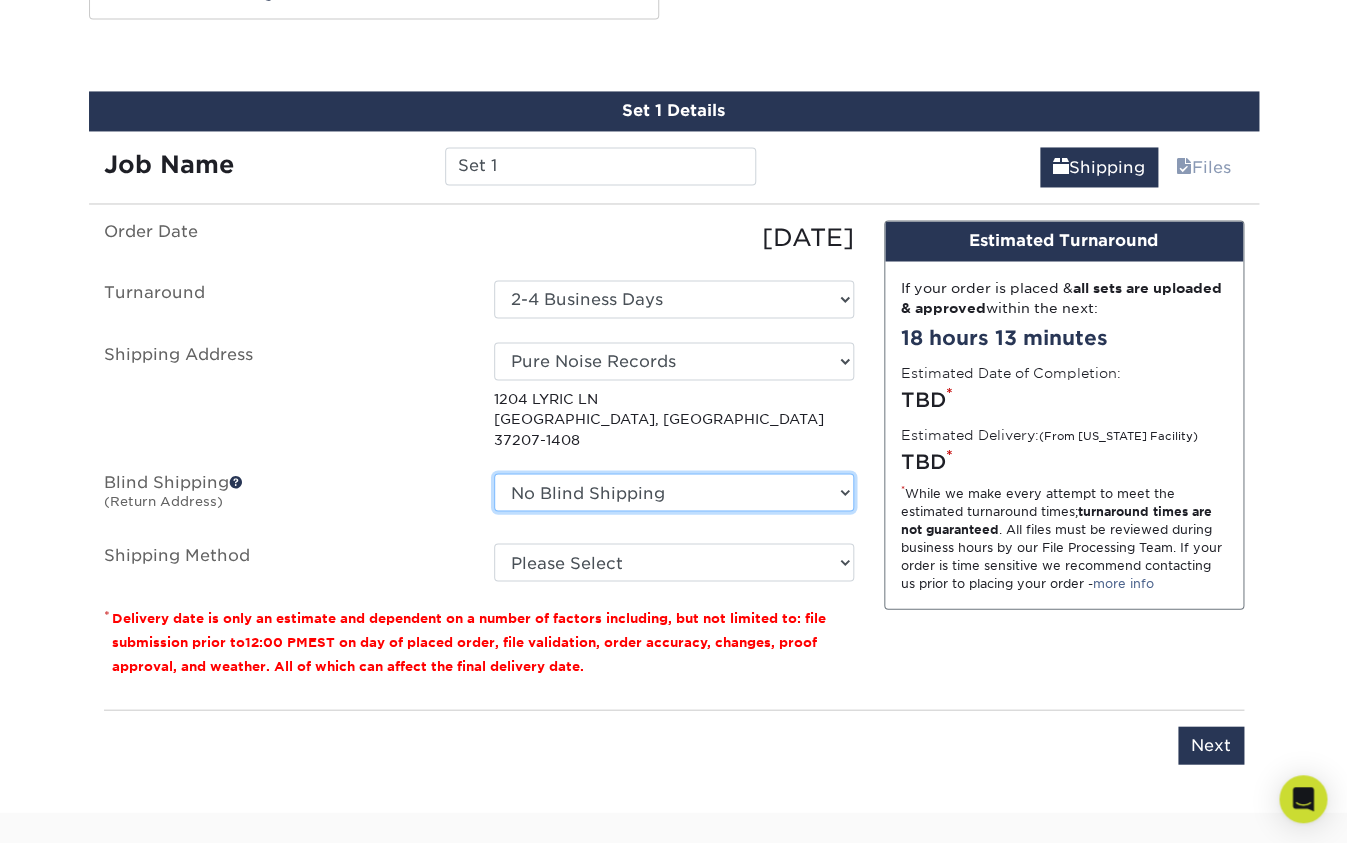 select on "newaddress" 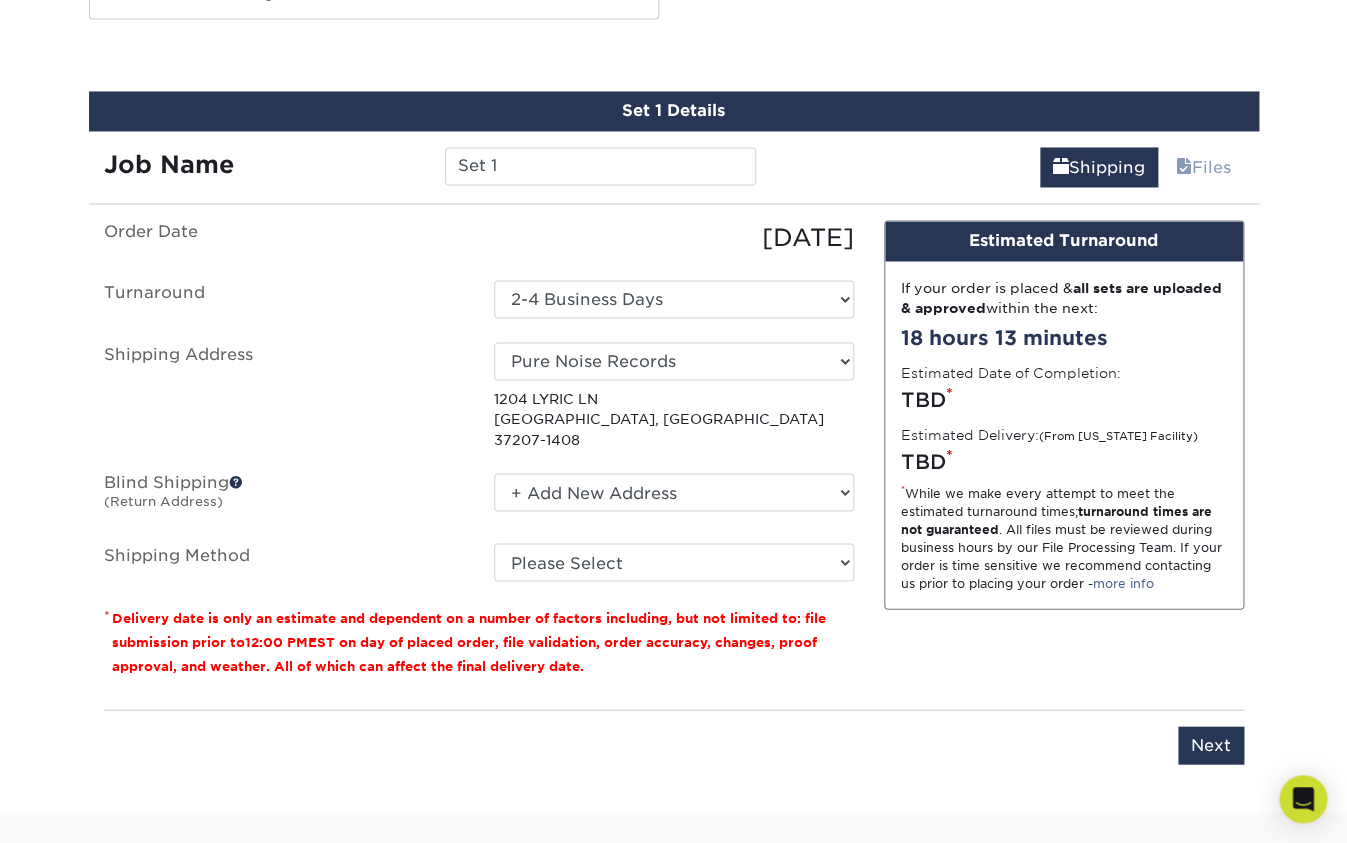 click on "+ Add New Address" at bounding box center (0, 0) 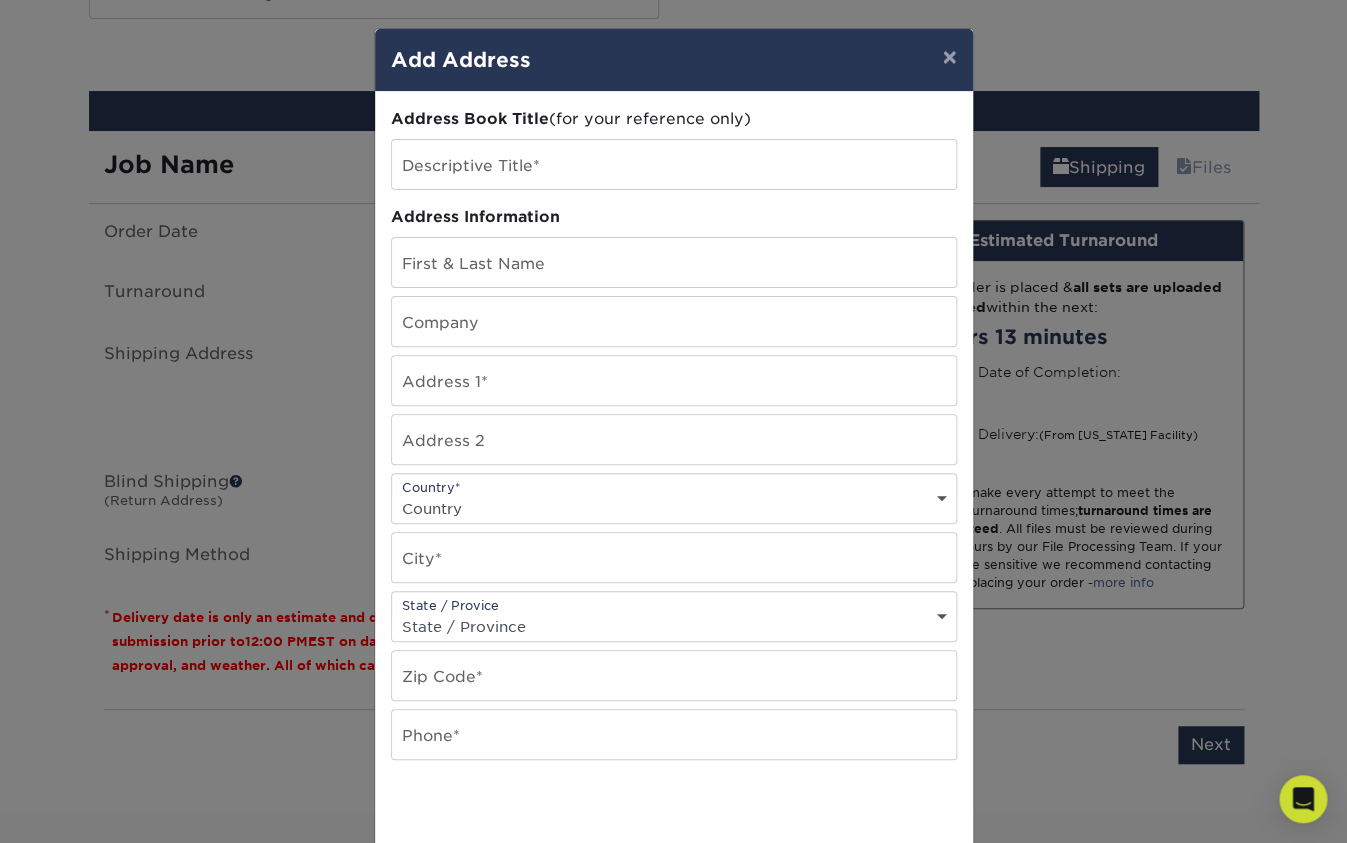 click on "×
Add Address
Address Book Title  (for your reference only)
Descriptive Title*
Address Information
First & Last Name
Company
Address 1*
Address 2
Country* ACT" at bounding box center [673, 421] 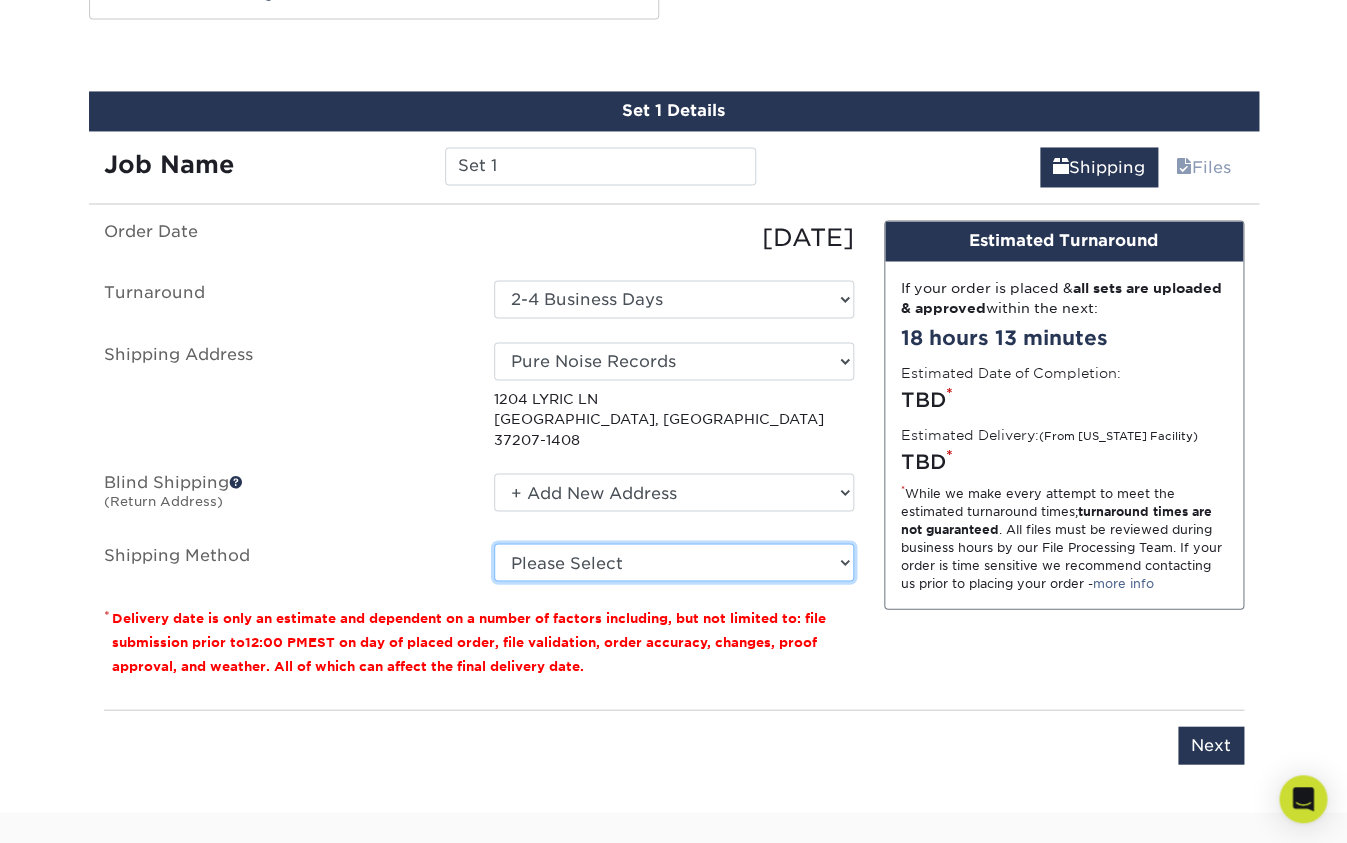 select on "03" 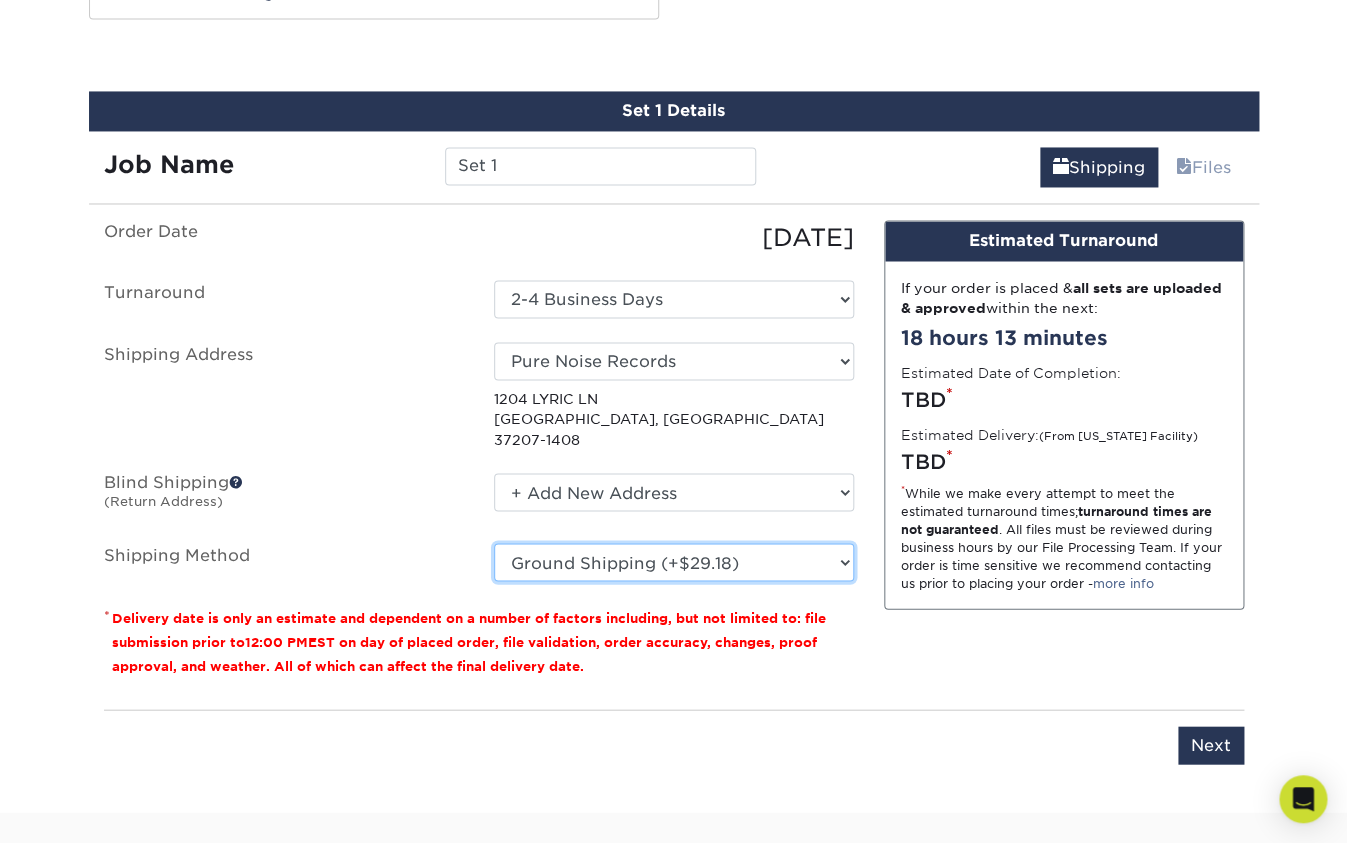 click on "Ground Shipping (+$29.18)" at bounding box center (0, 0) 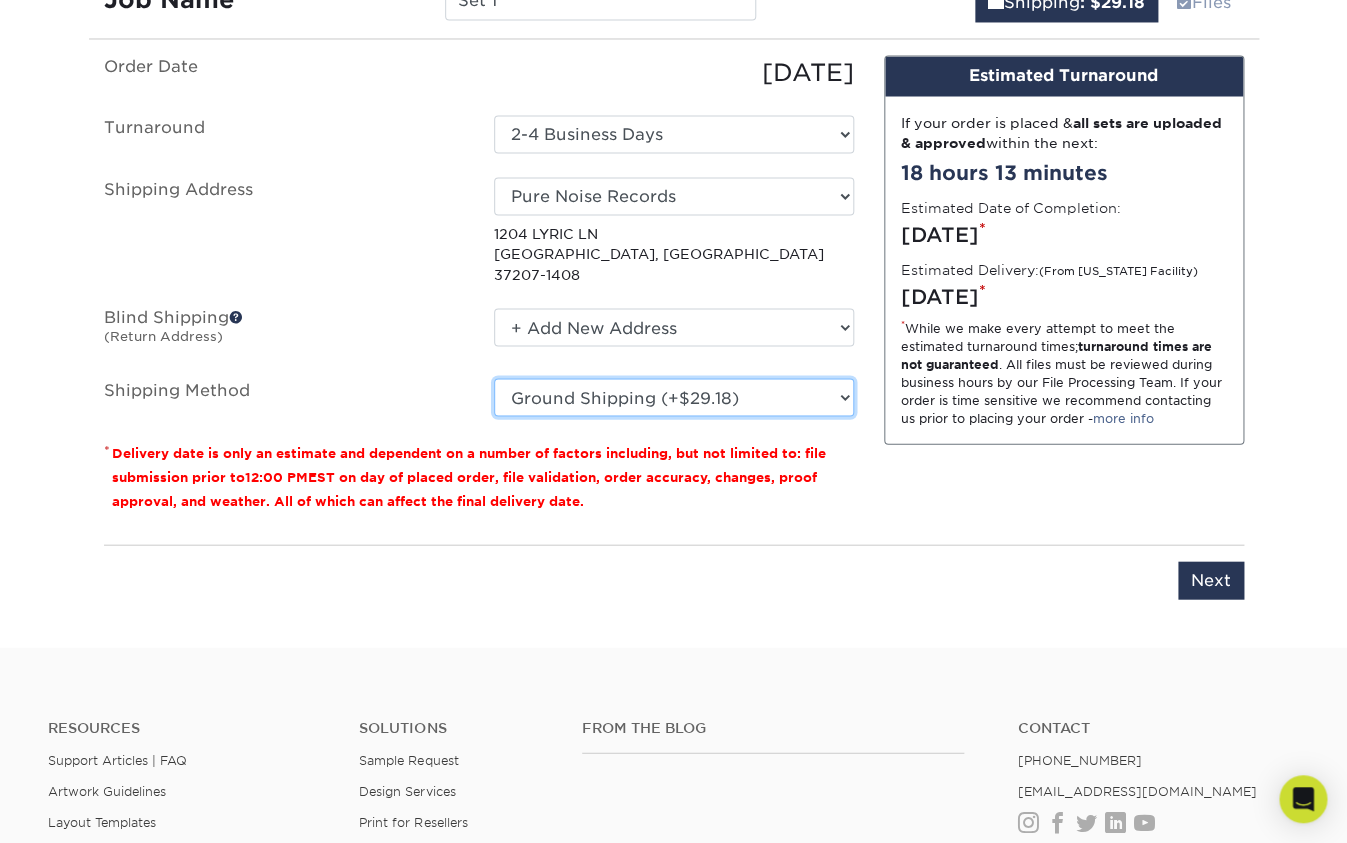 scroll, scrollTop: 1263, scrollLeft: 0, axis: vertical 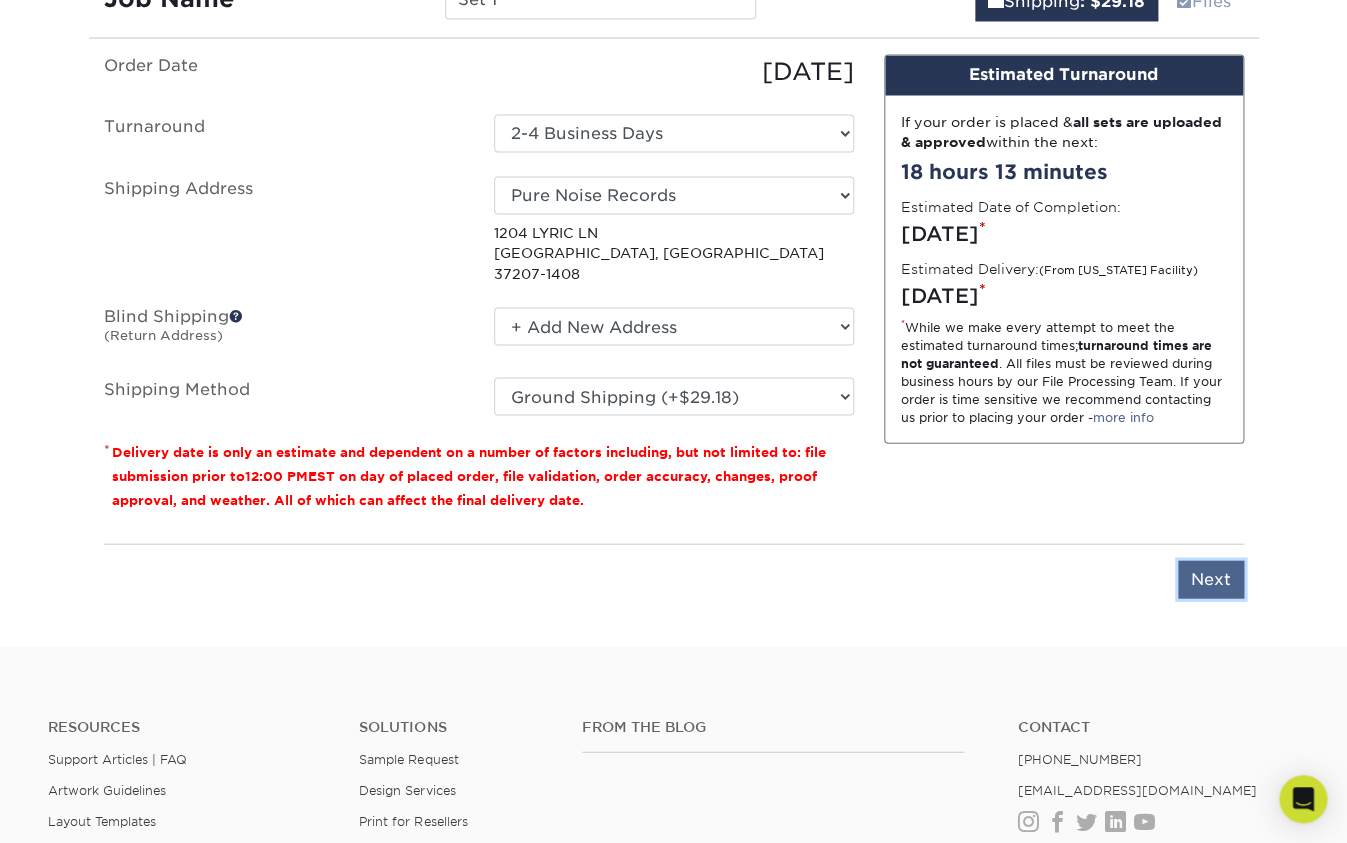 click on "Next" at bounding box center [1211, 579] 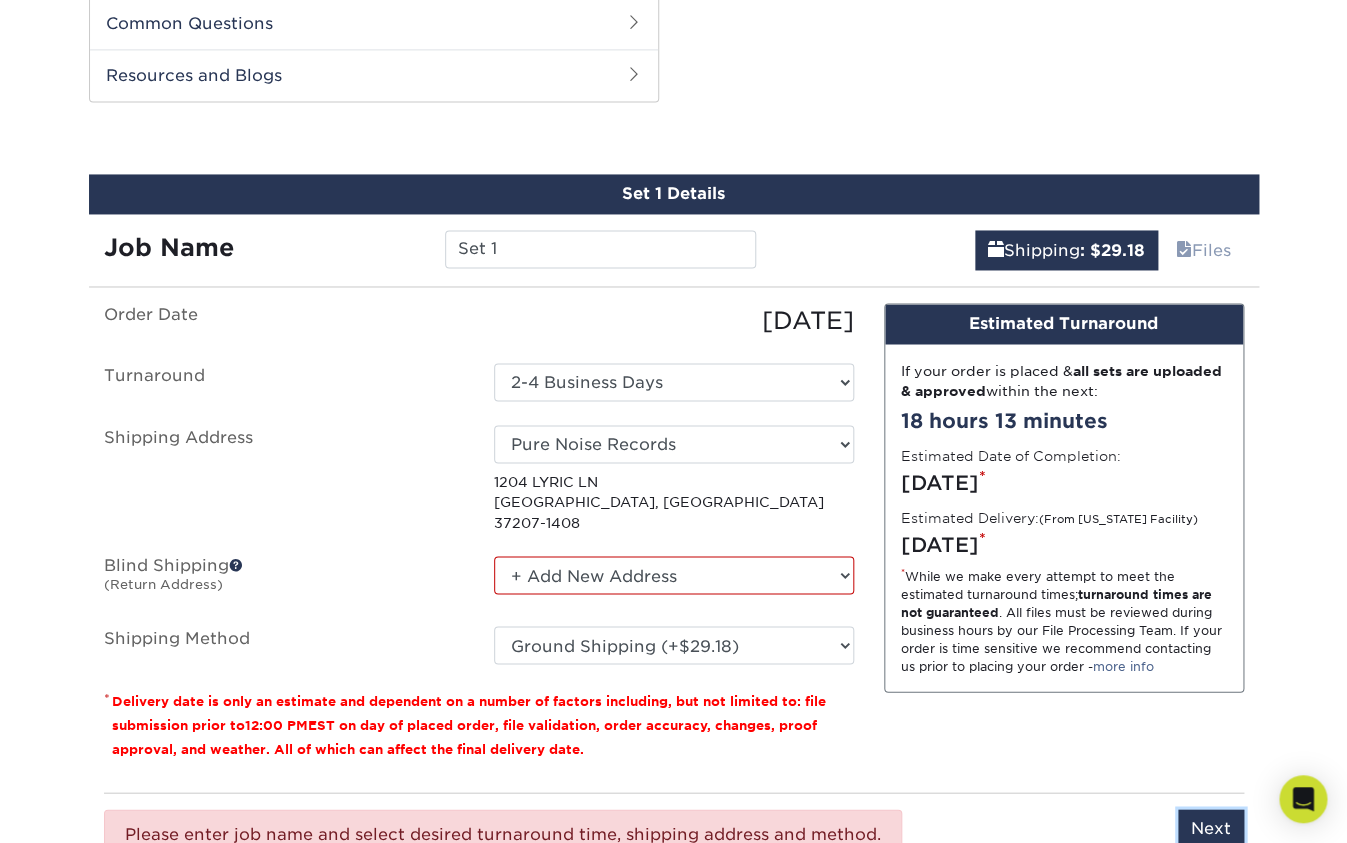 scroll, scrollTop: 1013, scrollLeft: 0, axis: vertical 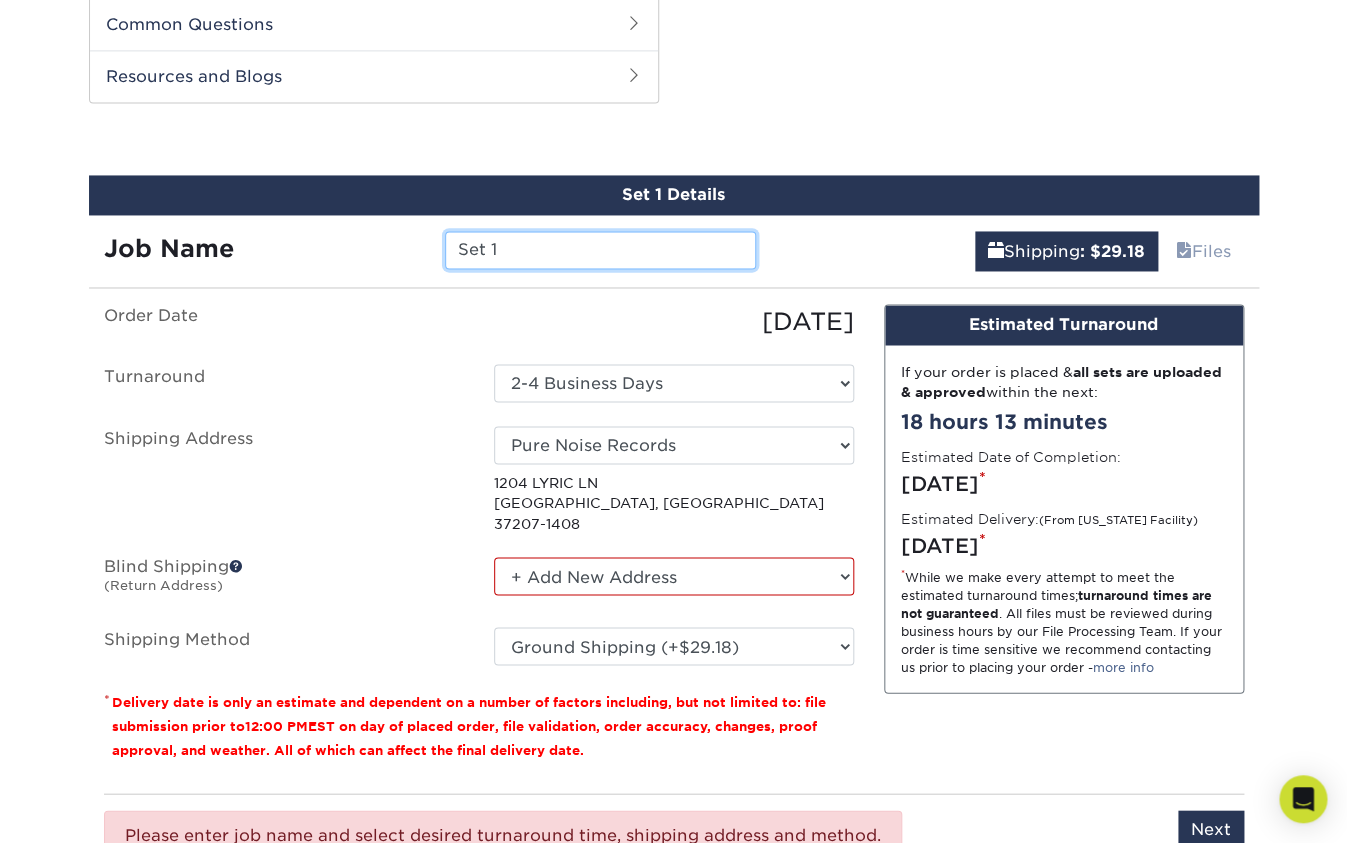 click on "Set 1" at bounding box center (600, 250) 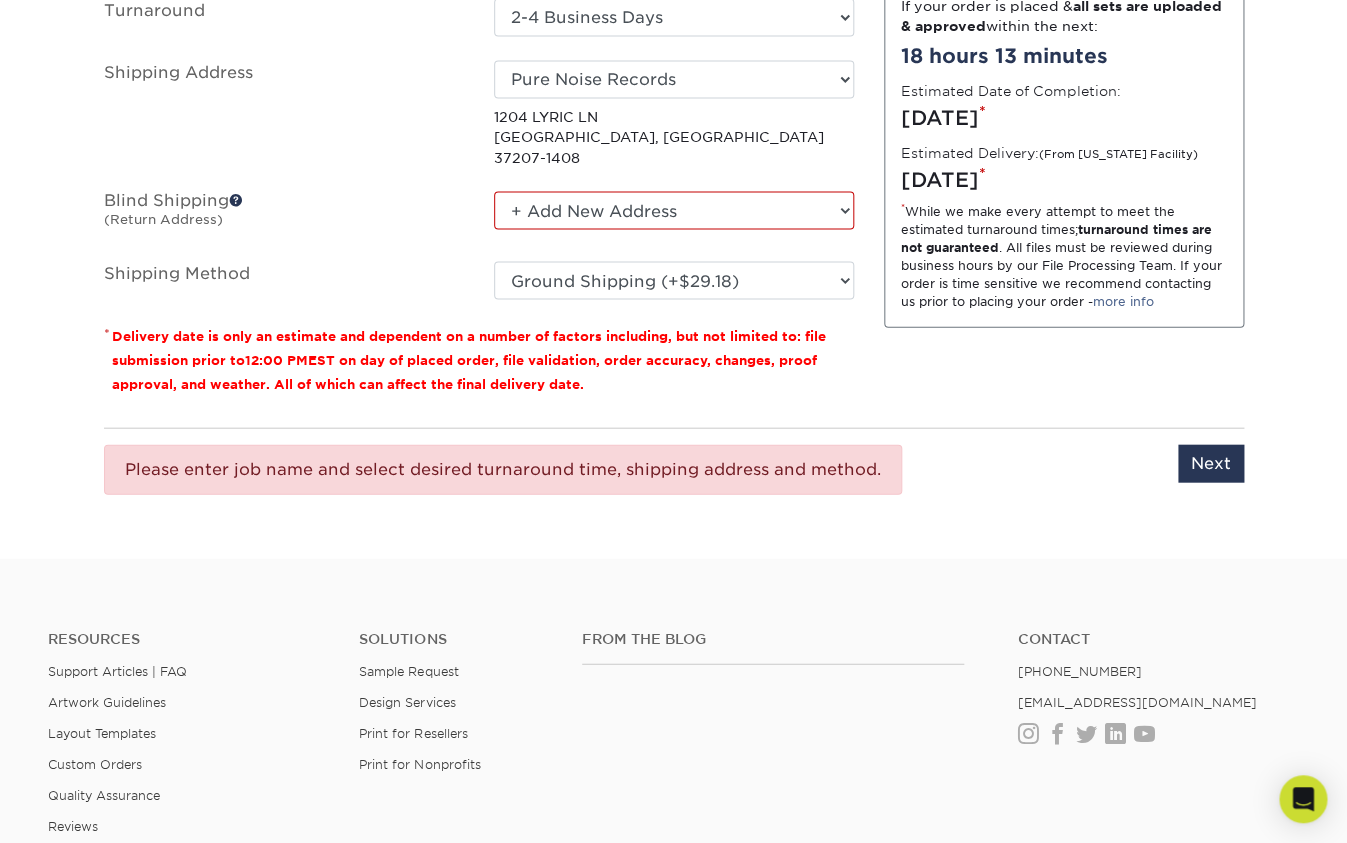 scroll, scrollTop: 1521, scrollLeft: 0, axis: vertical 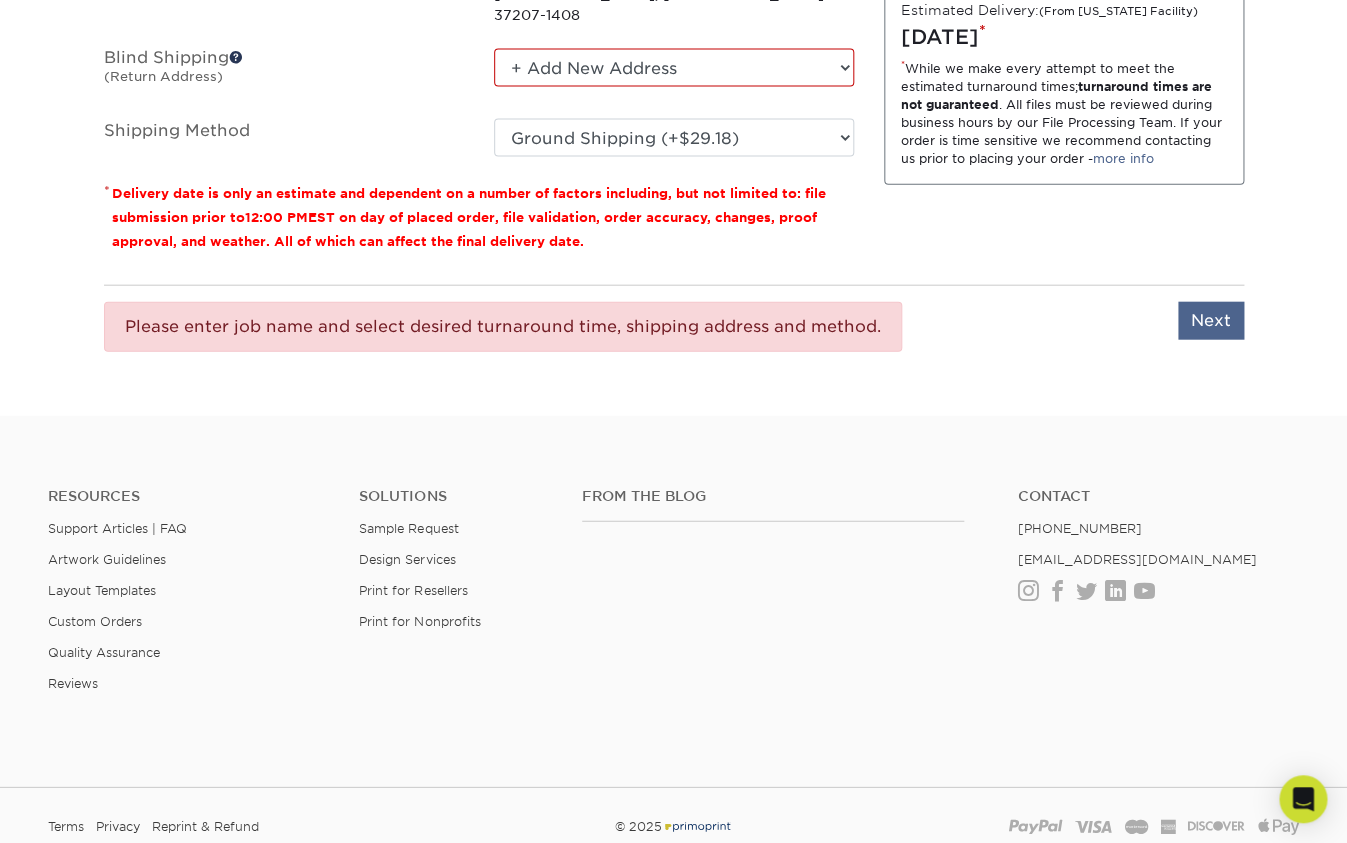 type on "GE Promo" 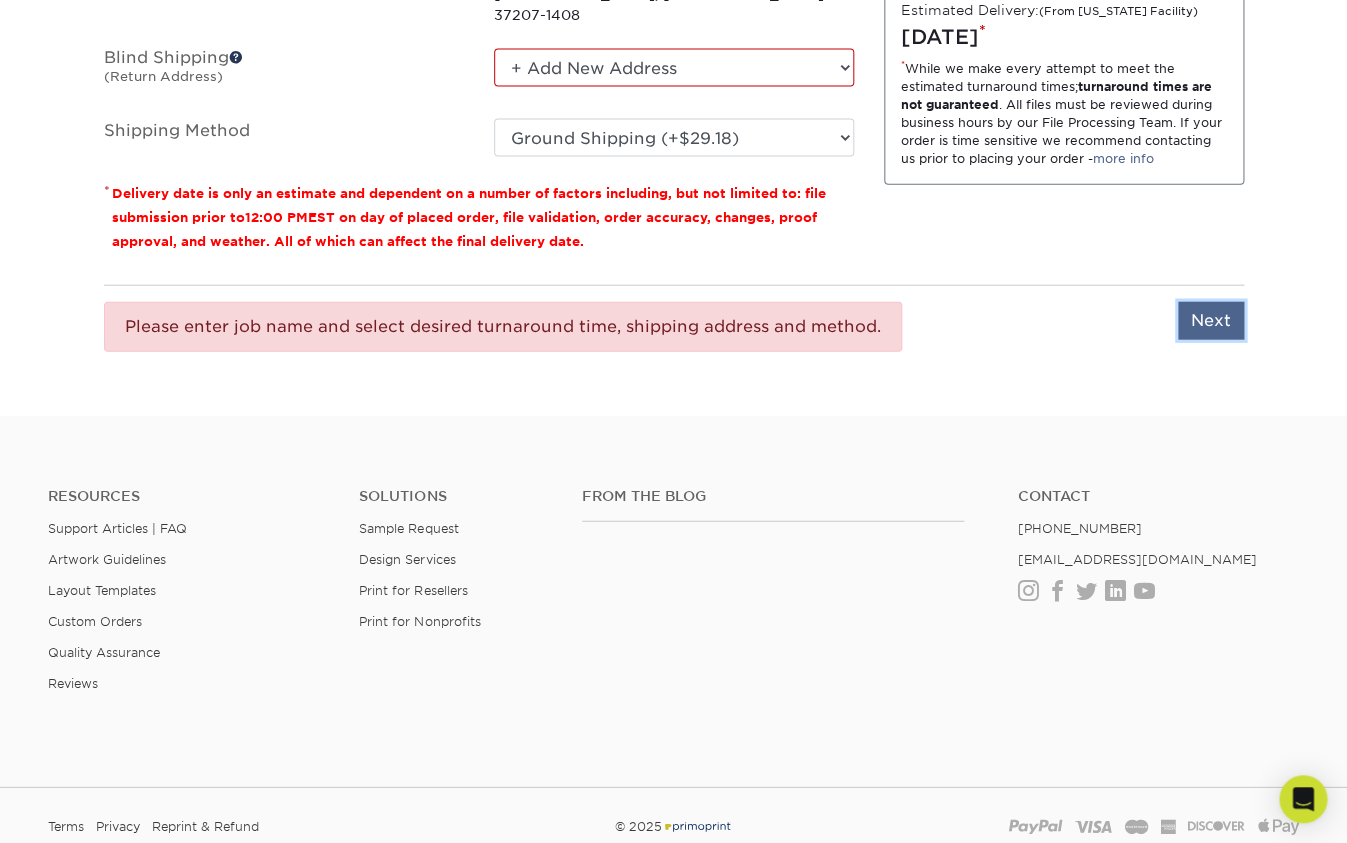 click on "Next" at bounding box center (1211, 321) 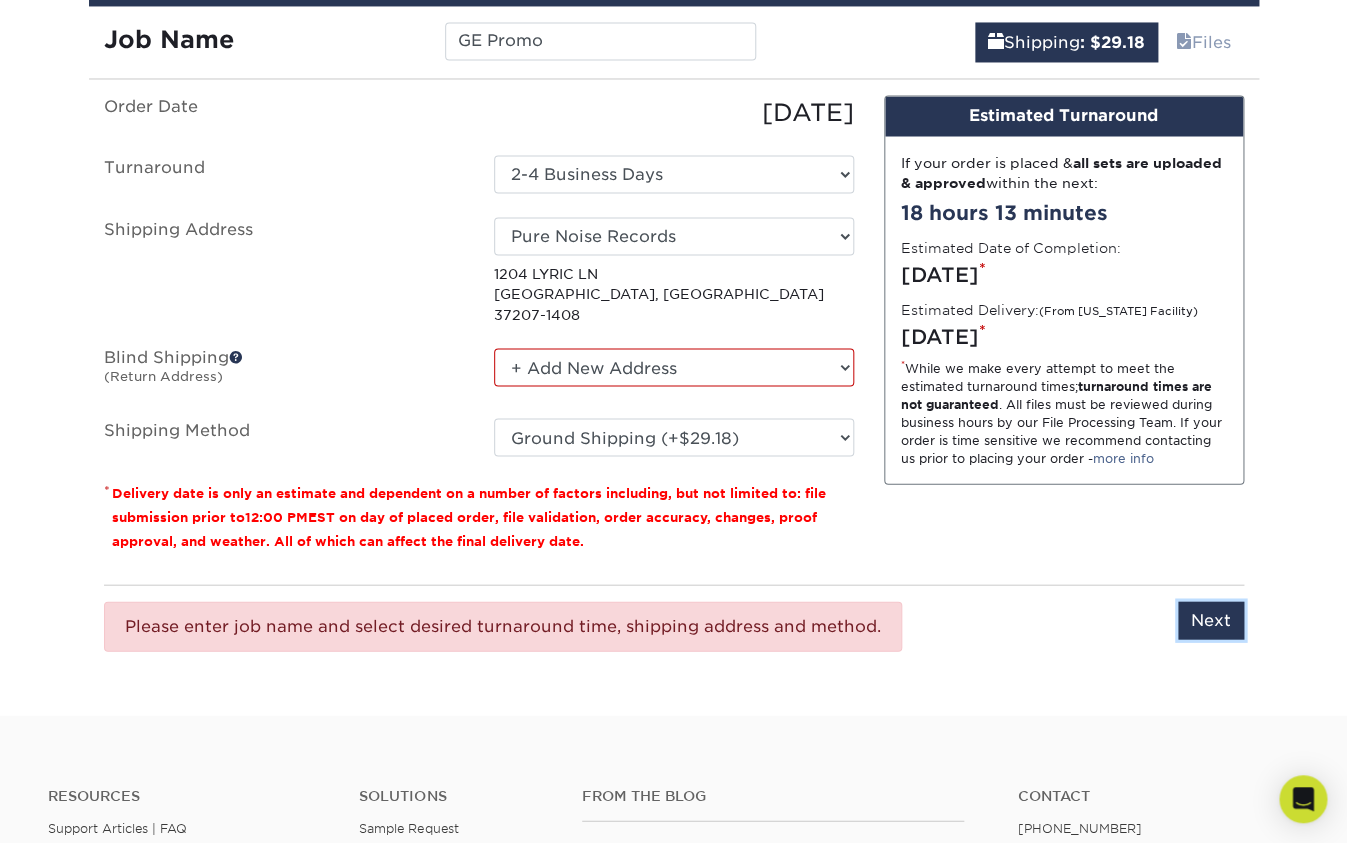 scroll, scrollTop: 1221, scrollLeft: 0, axis: vertical 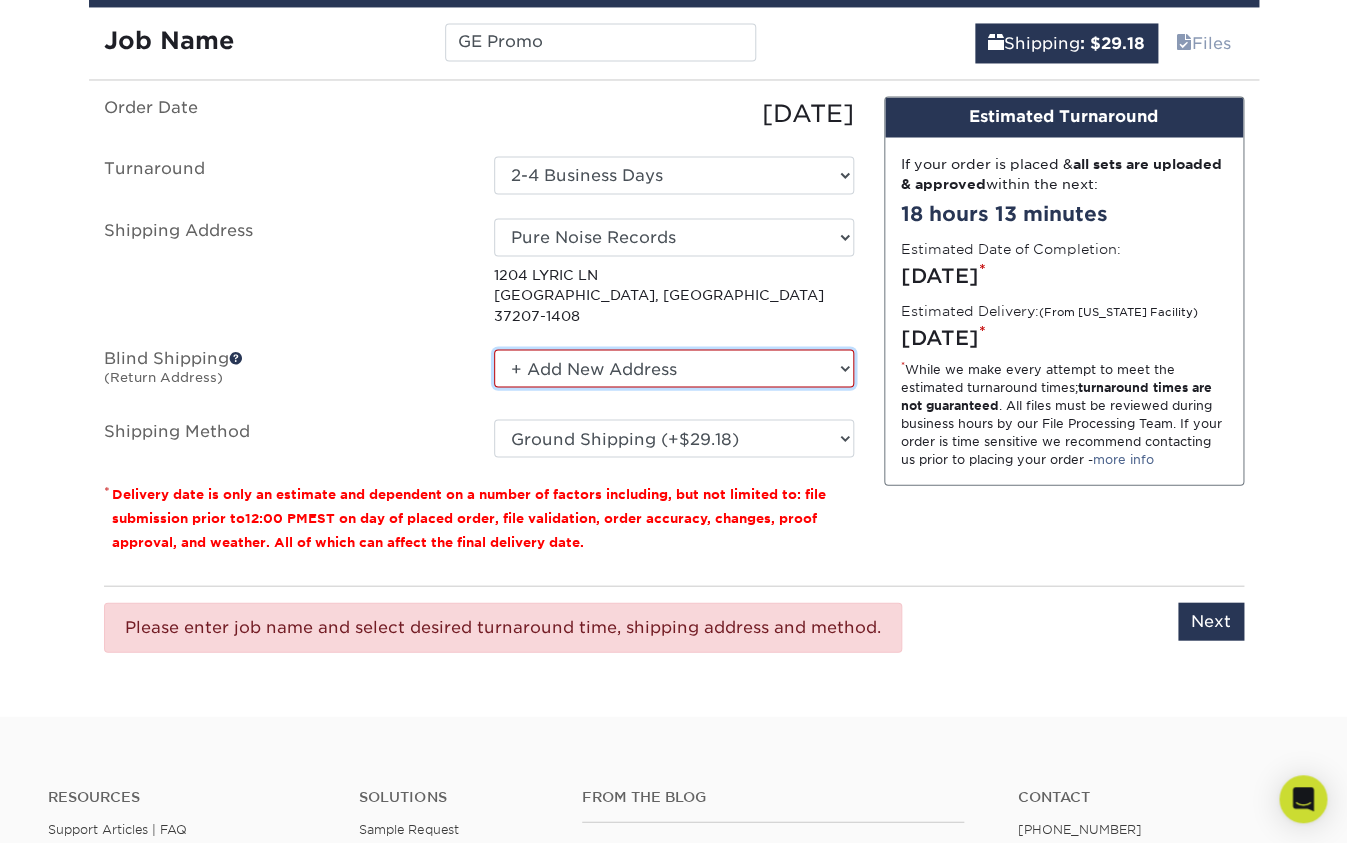 select on "-1" 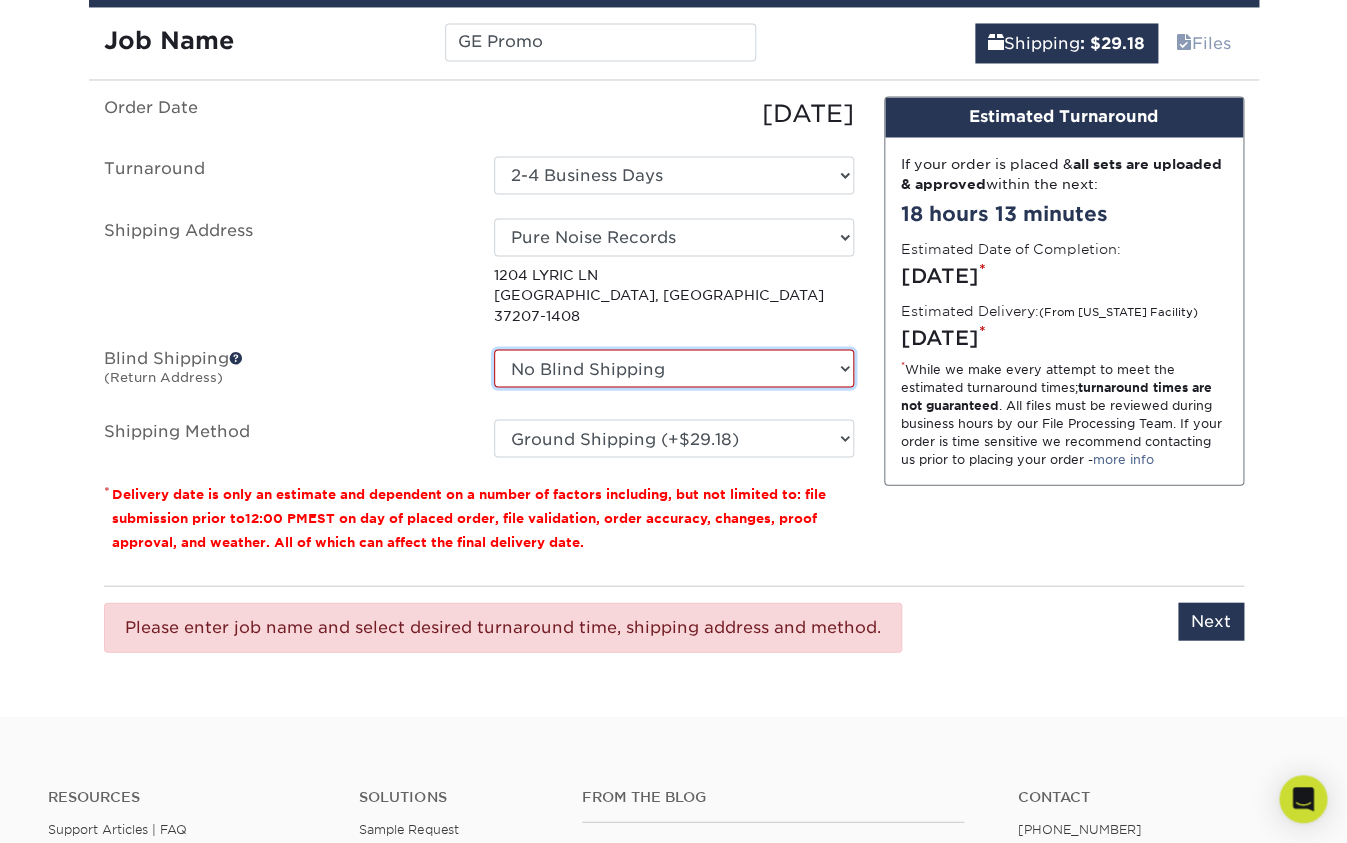 click on "No Blind Shipping" at bounding box center (0, 0) 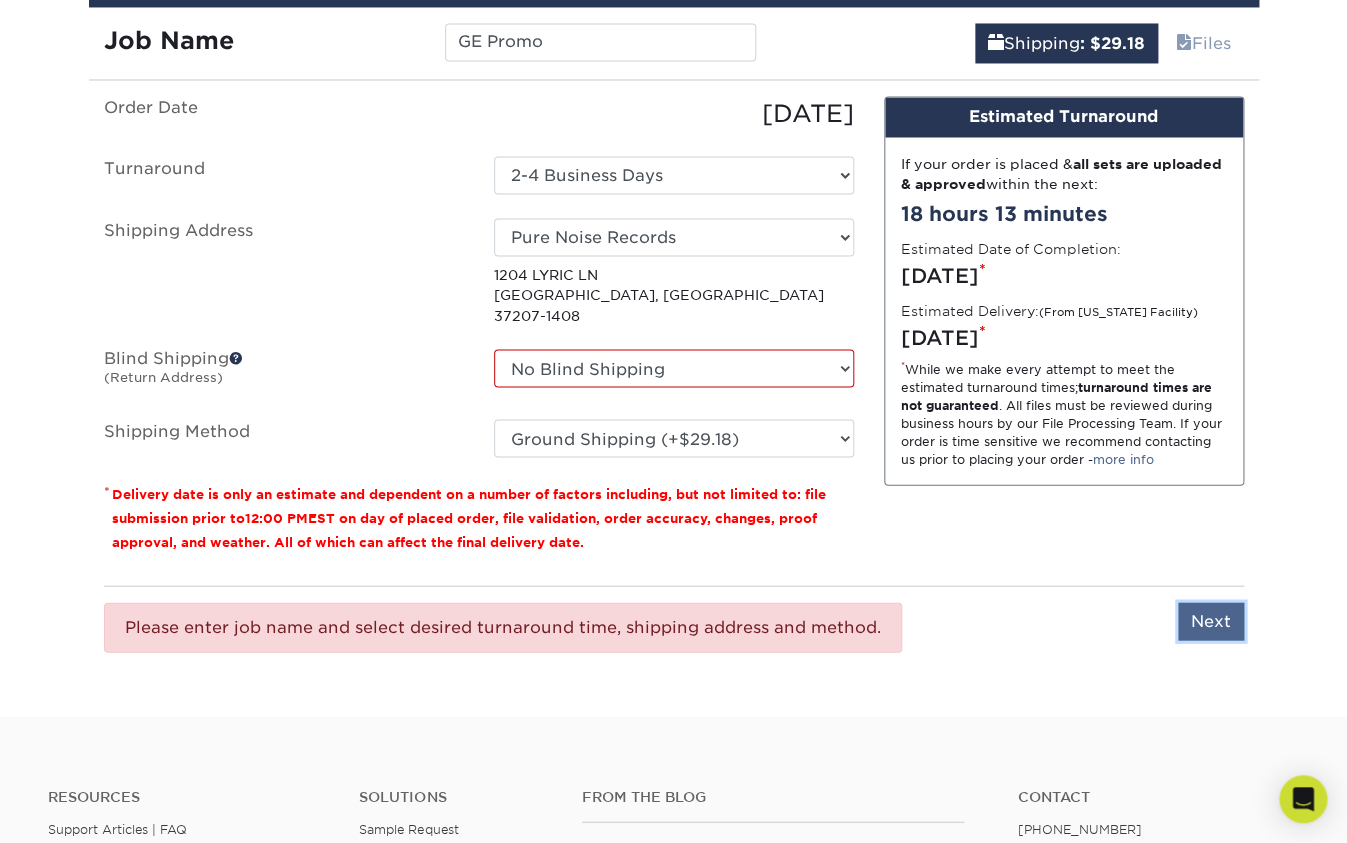 click on "Next" at bounding box center (1211, 621) 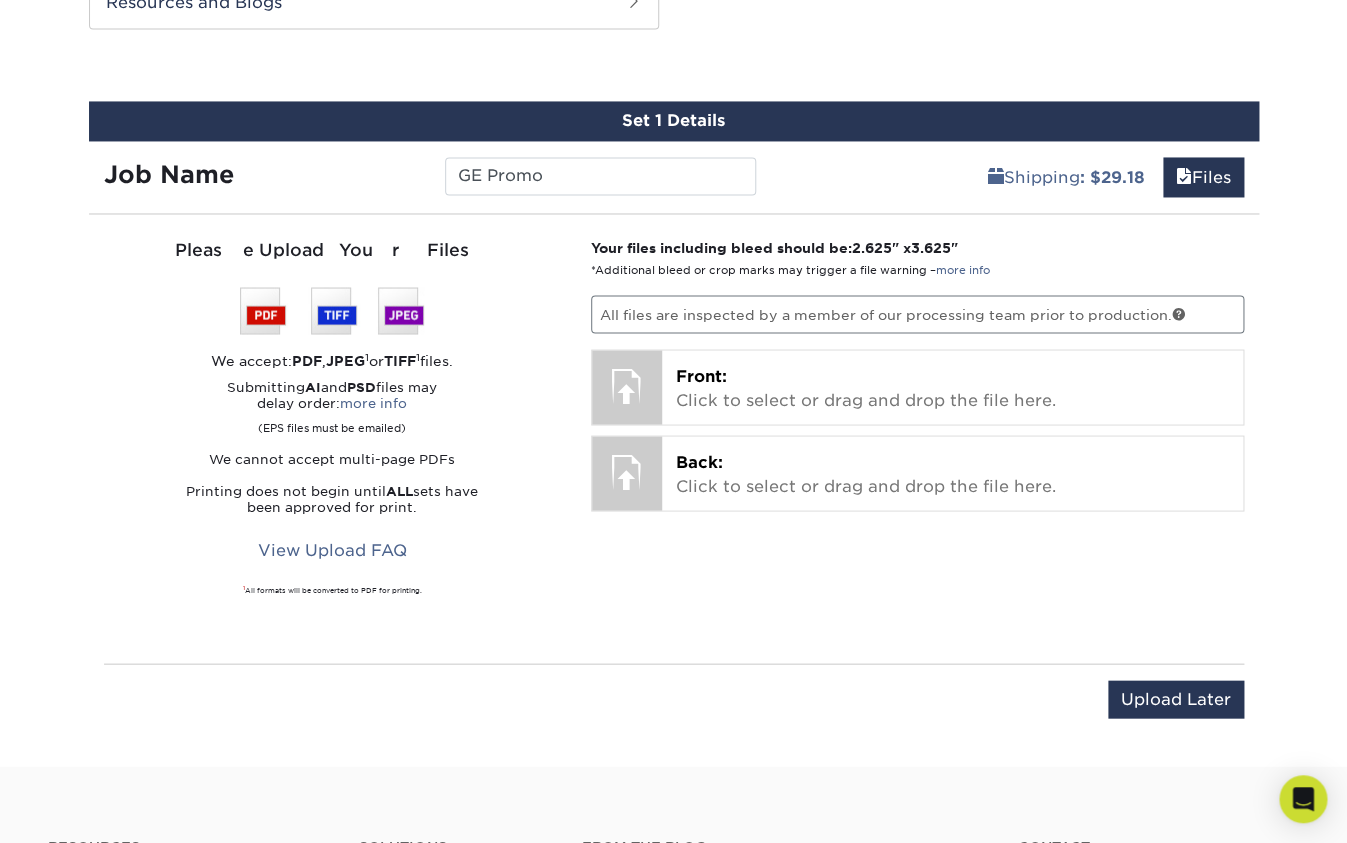 scroll, scrollTop: 1107, scrollLeft: 0, axis: vertical 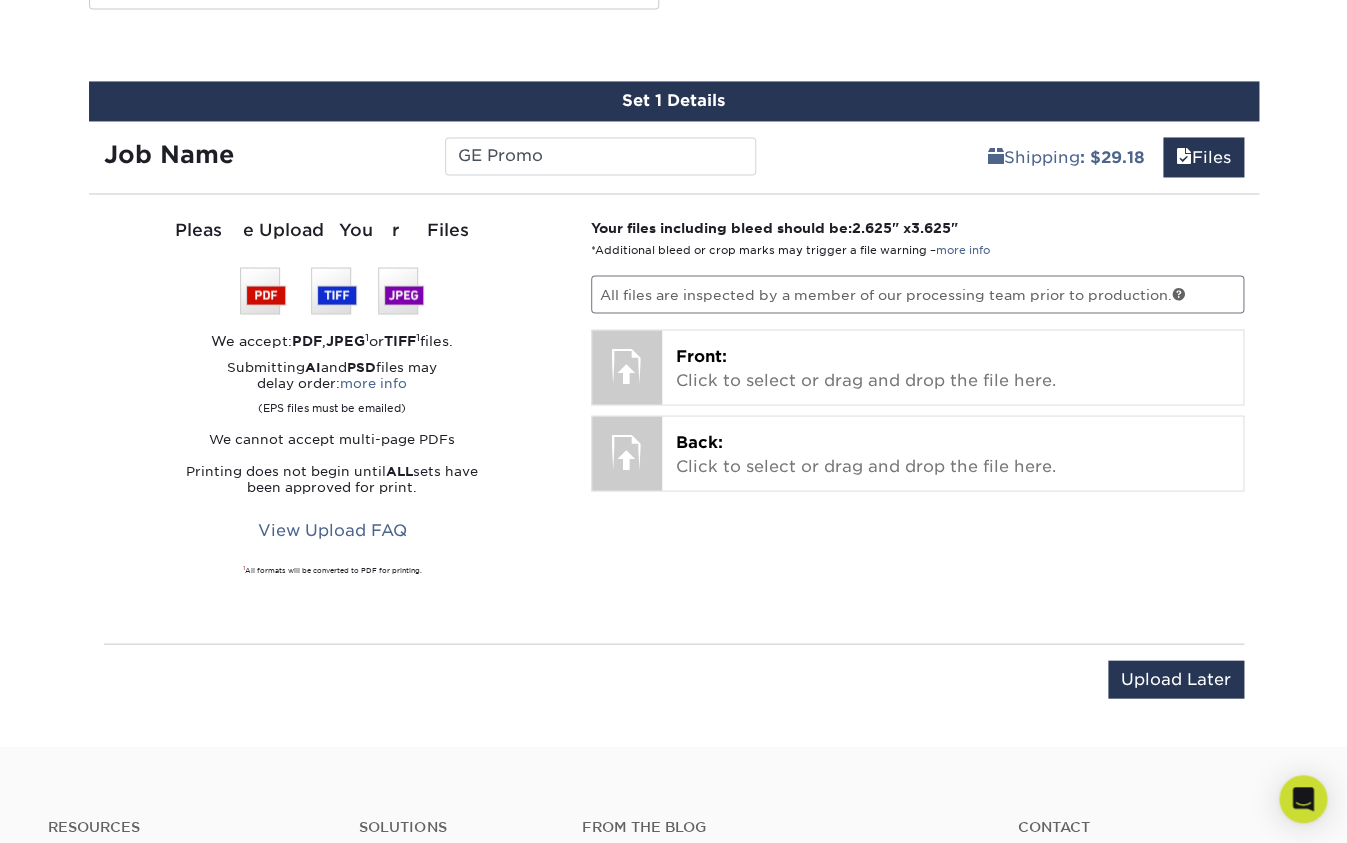 drag, startPoint x: 977, startPoint y: 226, endPoint x: 859, endPoint y: 227, distance: 118.004234 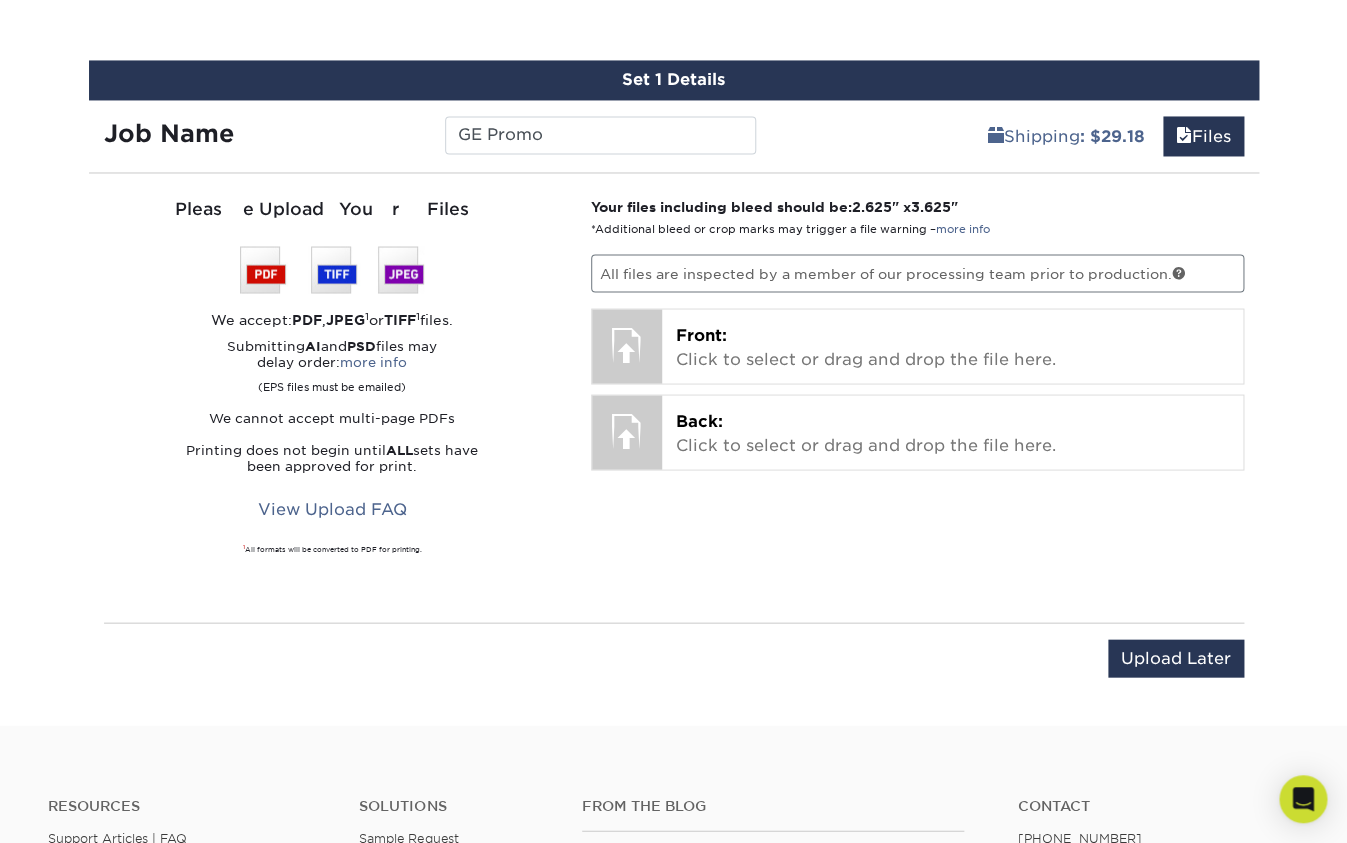 scroll, scrollTop: 1141, scrollLeft: 0, axis: vertical 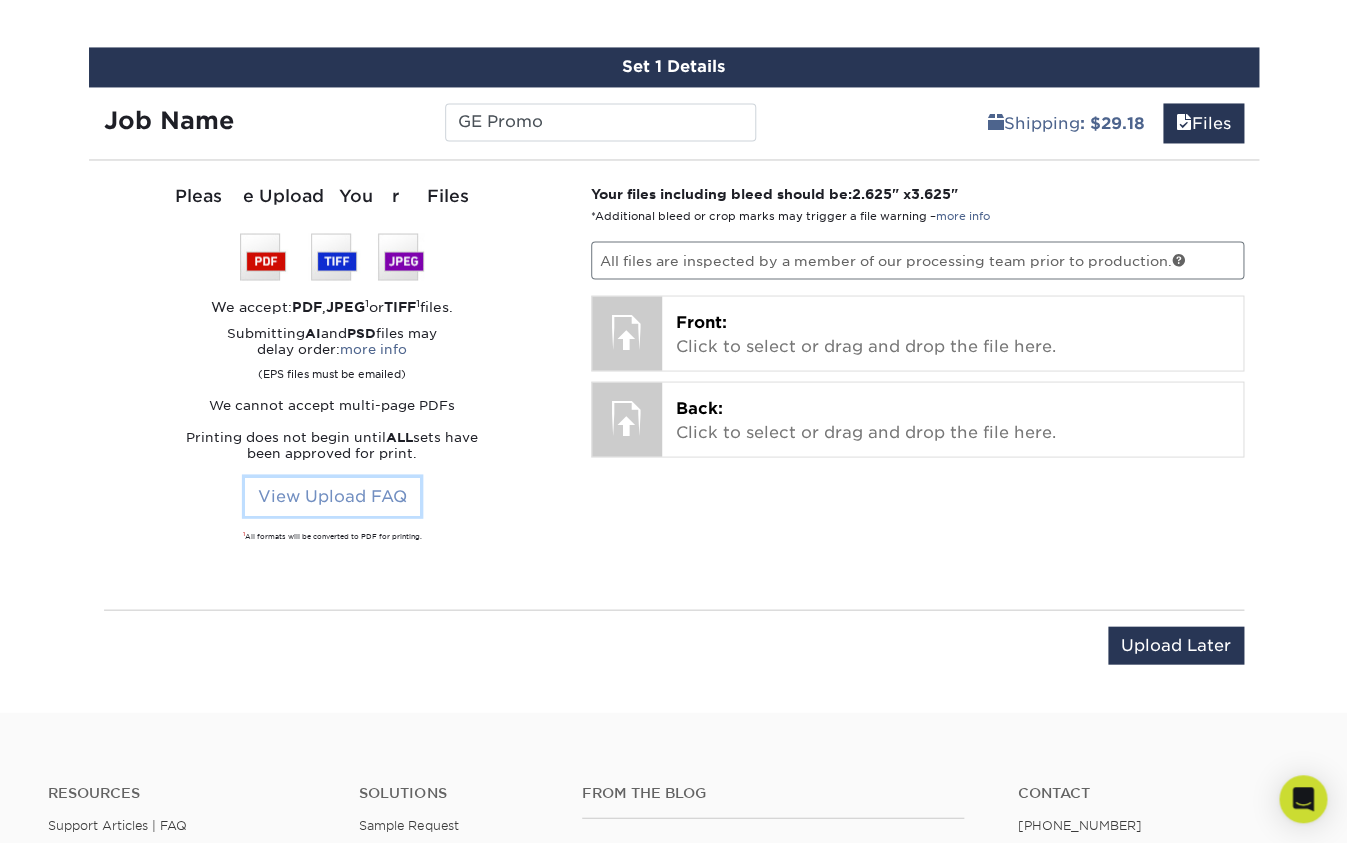 click on "View Upload FAQ" at bounding box center (332, 496) 